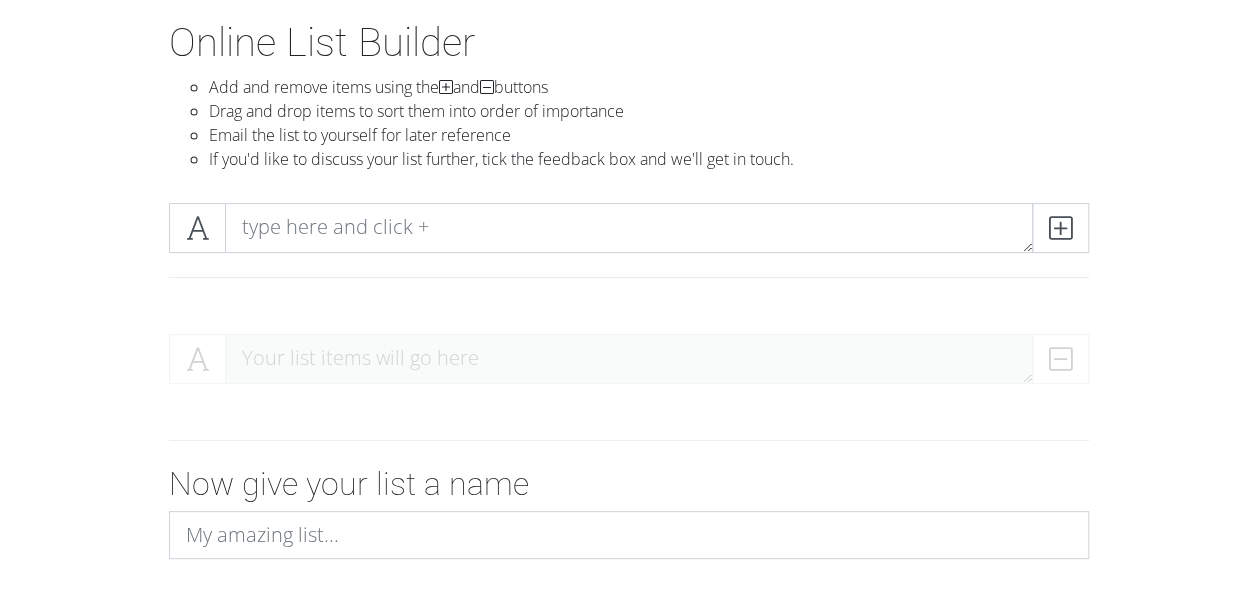 scroll, scrollTop: 102, scrollLeft: 0, axis: vertical 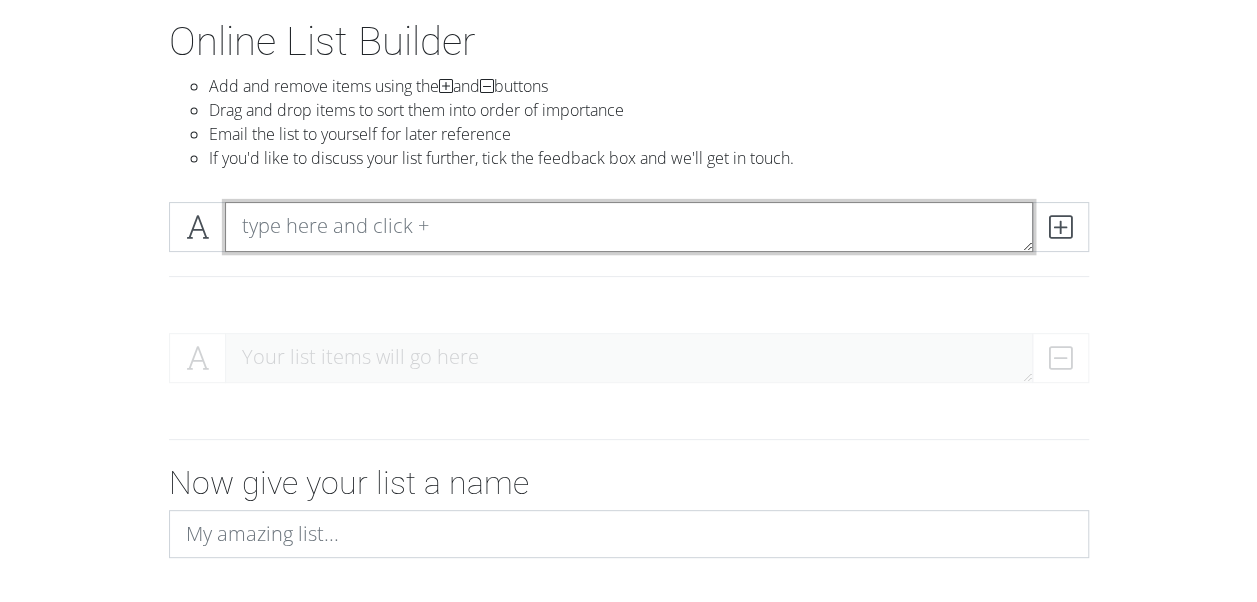 click at bounding box center (629, 227) 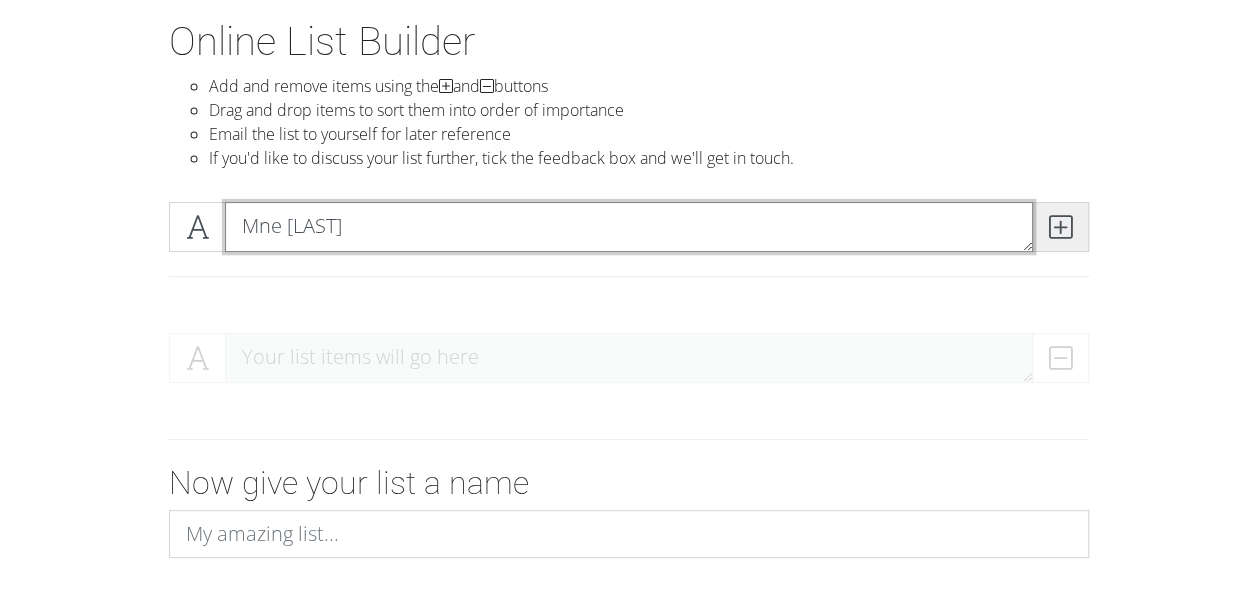 type on "Mne [LAST]" 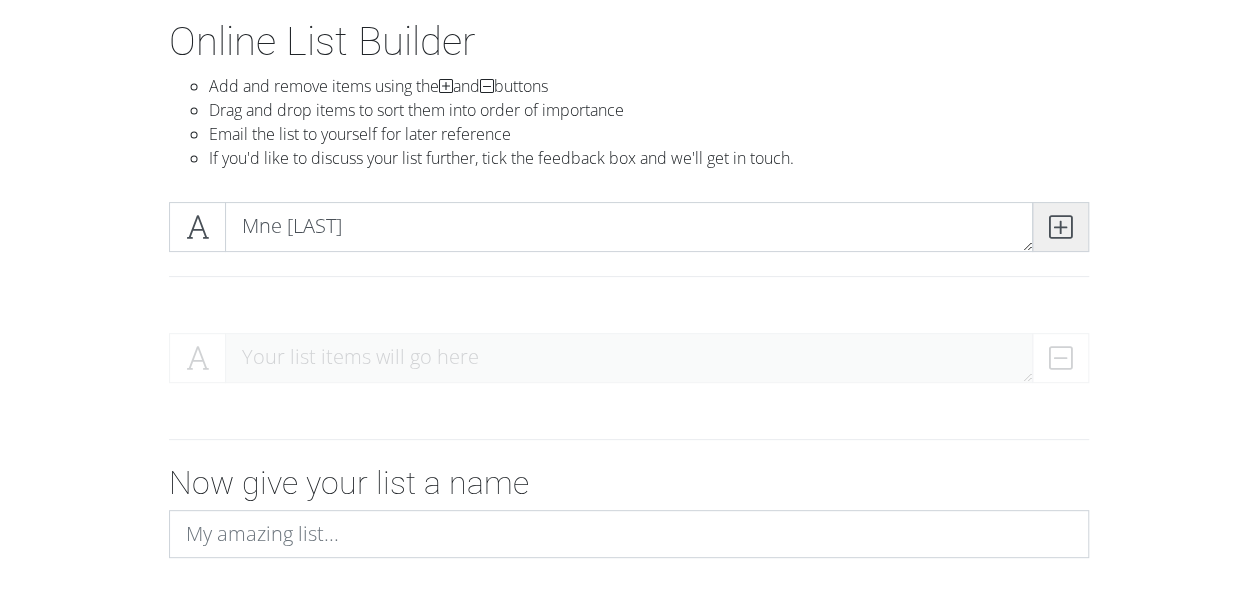 click at bounding box center [1060, 227] 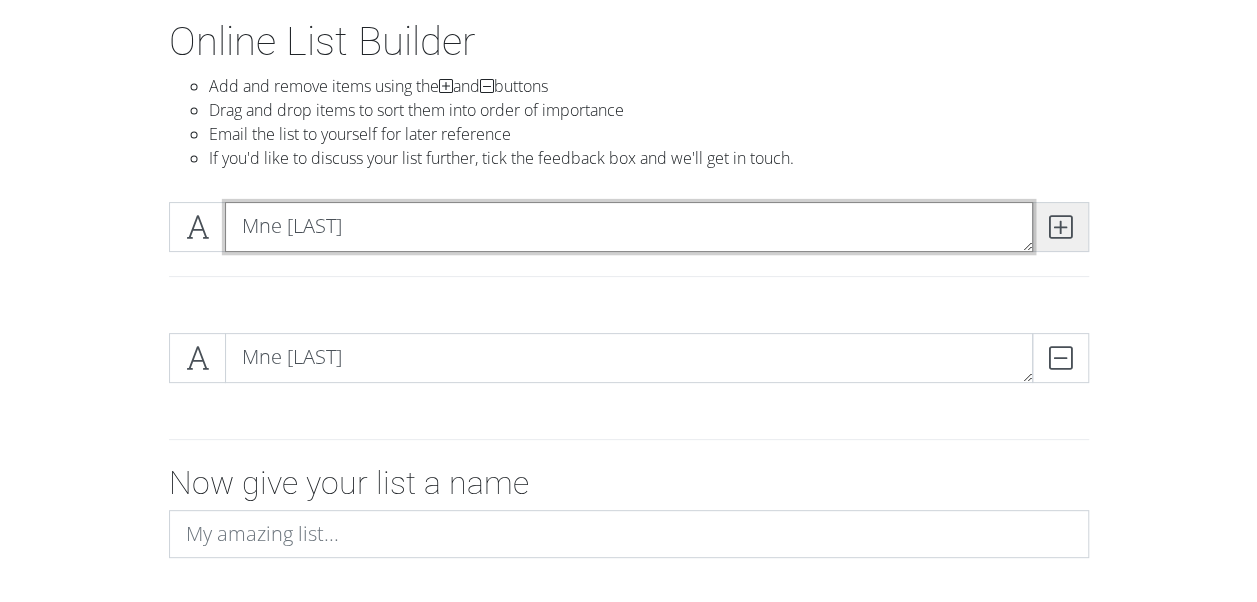 type on "Mne [LAST]" 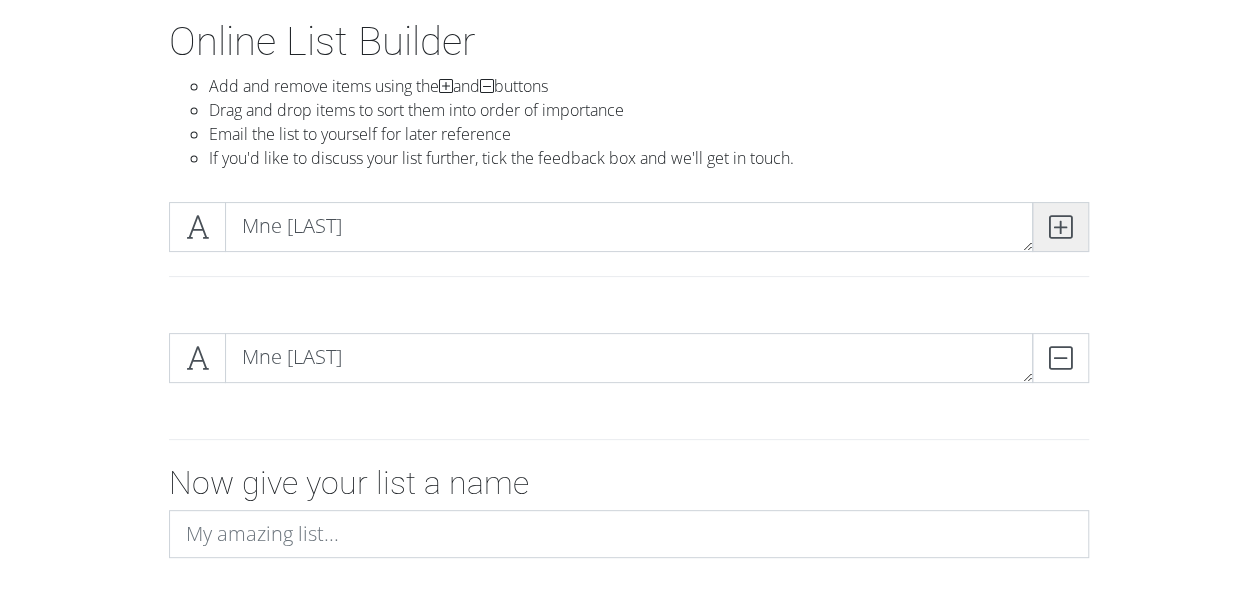 click at bounding box center [1060, 227] 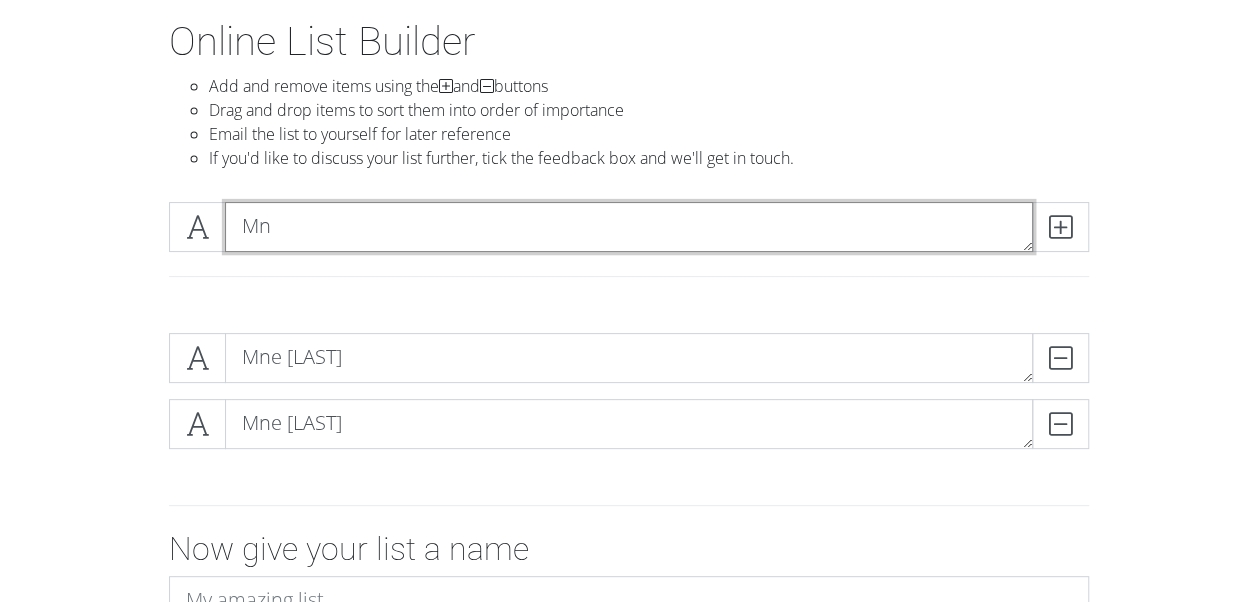 type on "M" 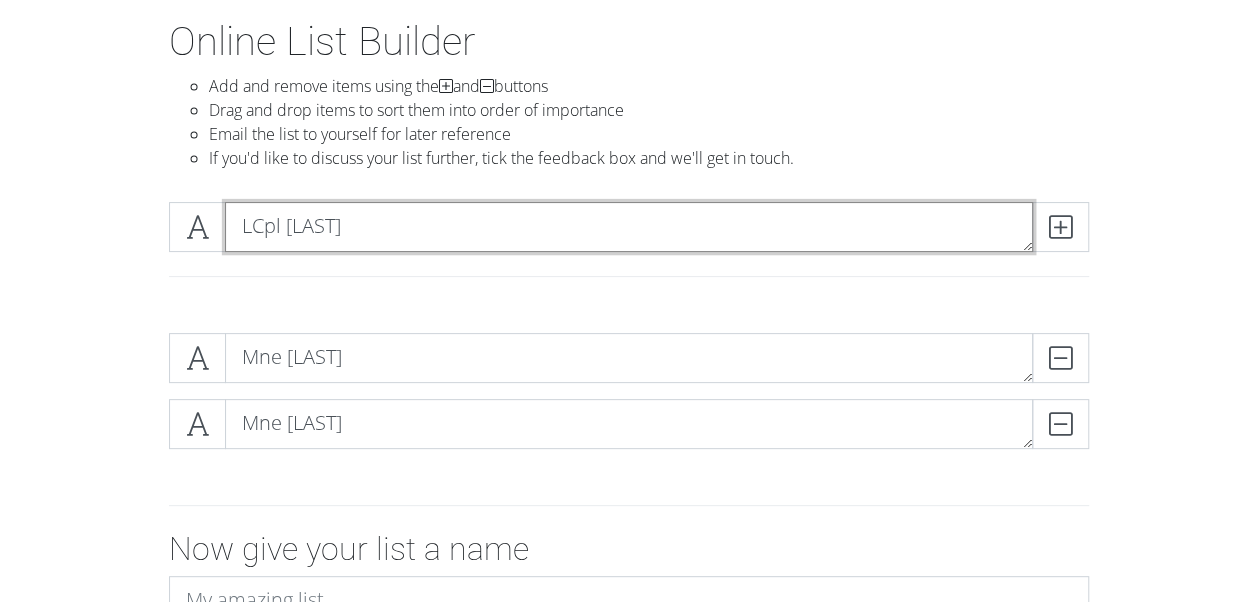 type on "LCpl [LAST]" 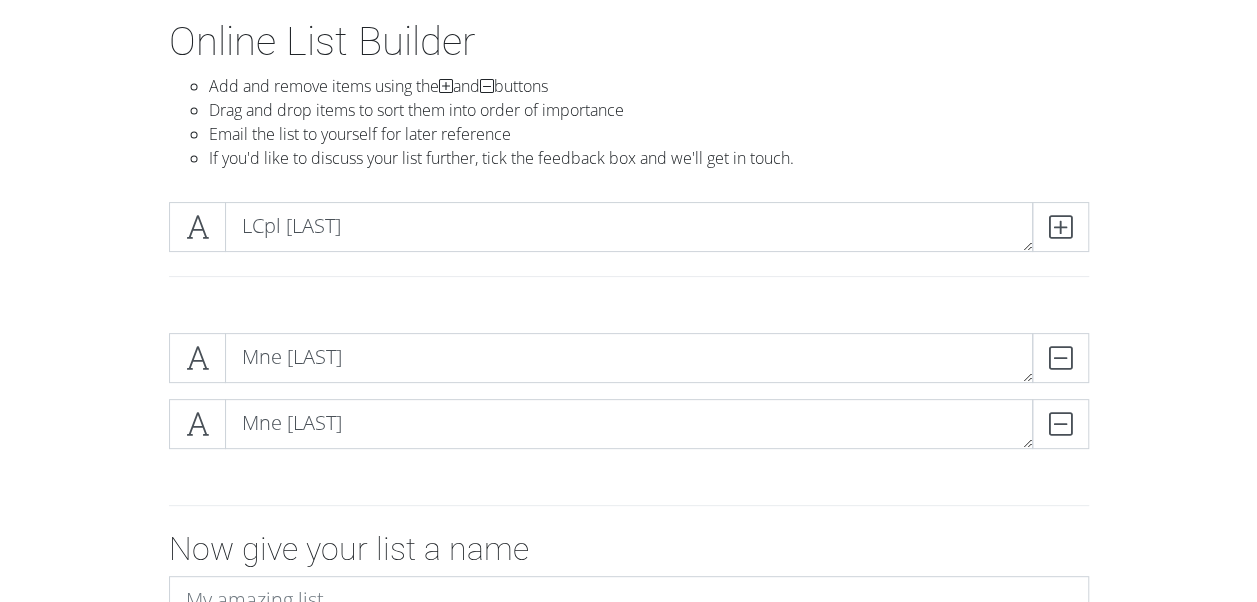 click on "LCpl [LAST]" at bounding box center [629, 227] 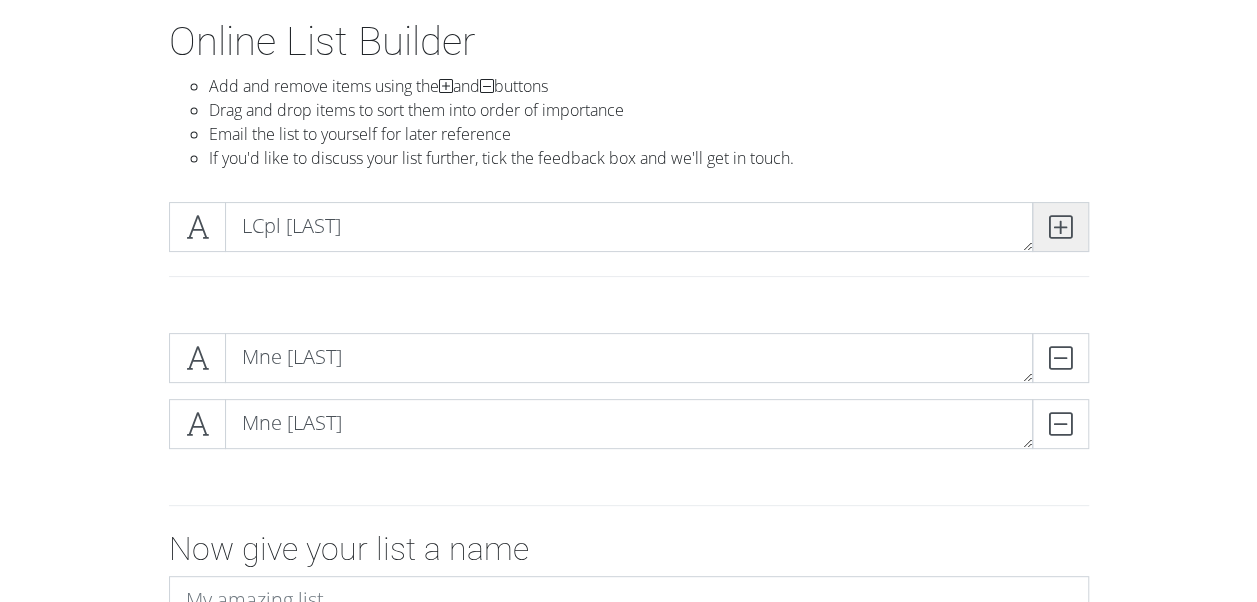 click at bounding box center [1060, 227] 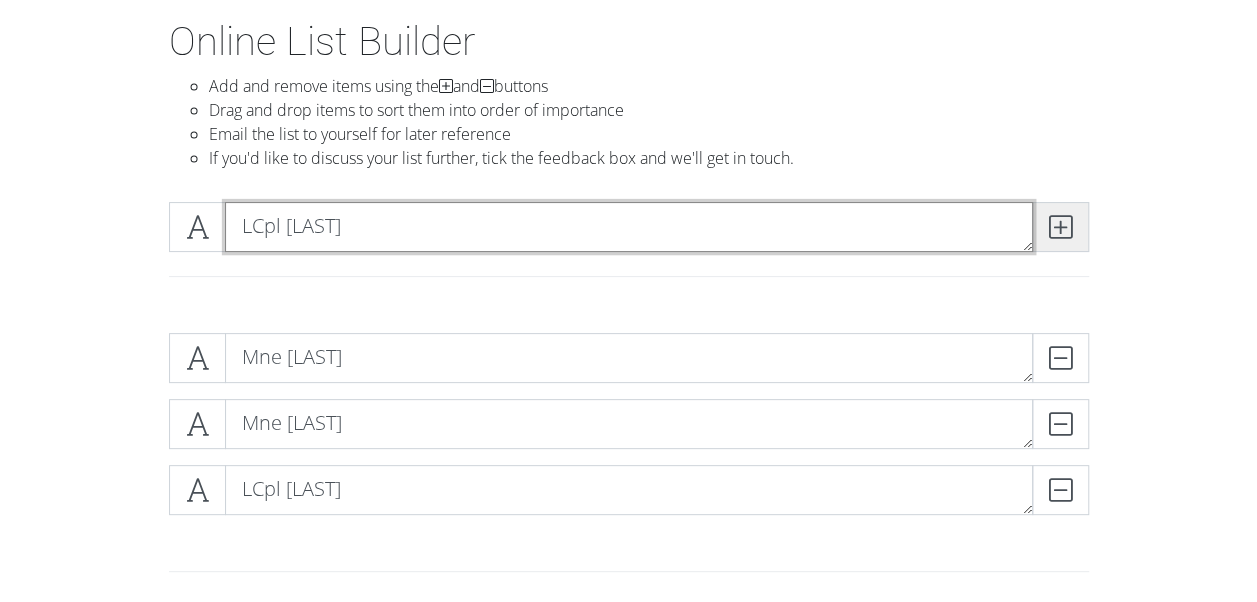 type on "LCpl [LAST]" 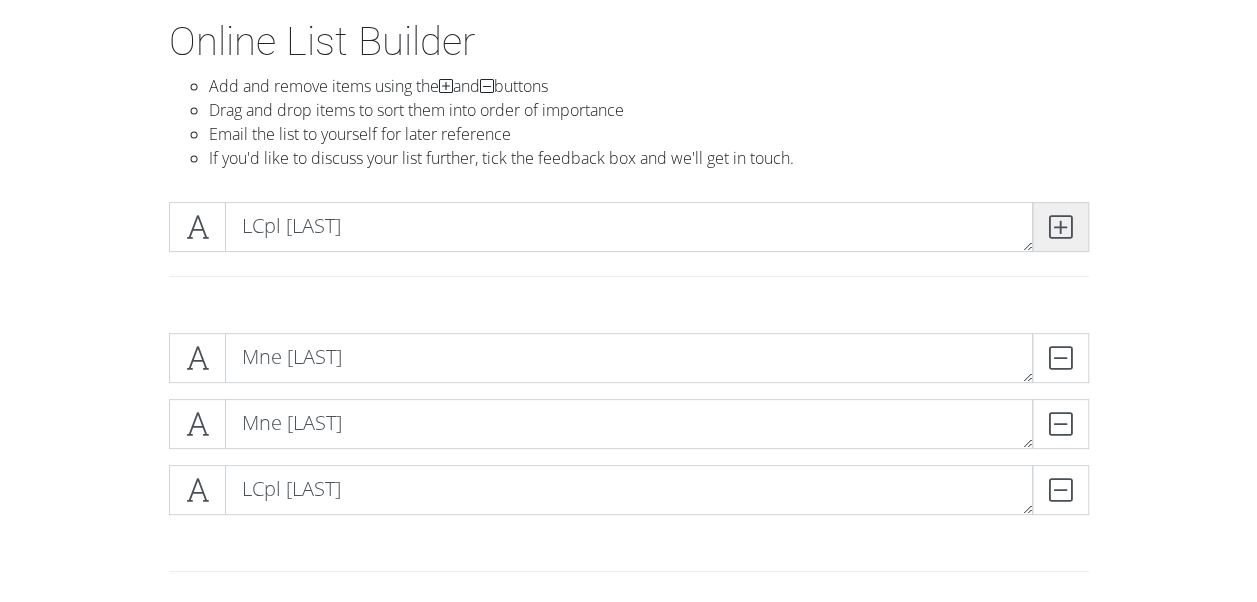 click at bounding box center (1060, 227) 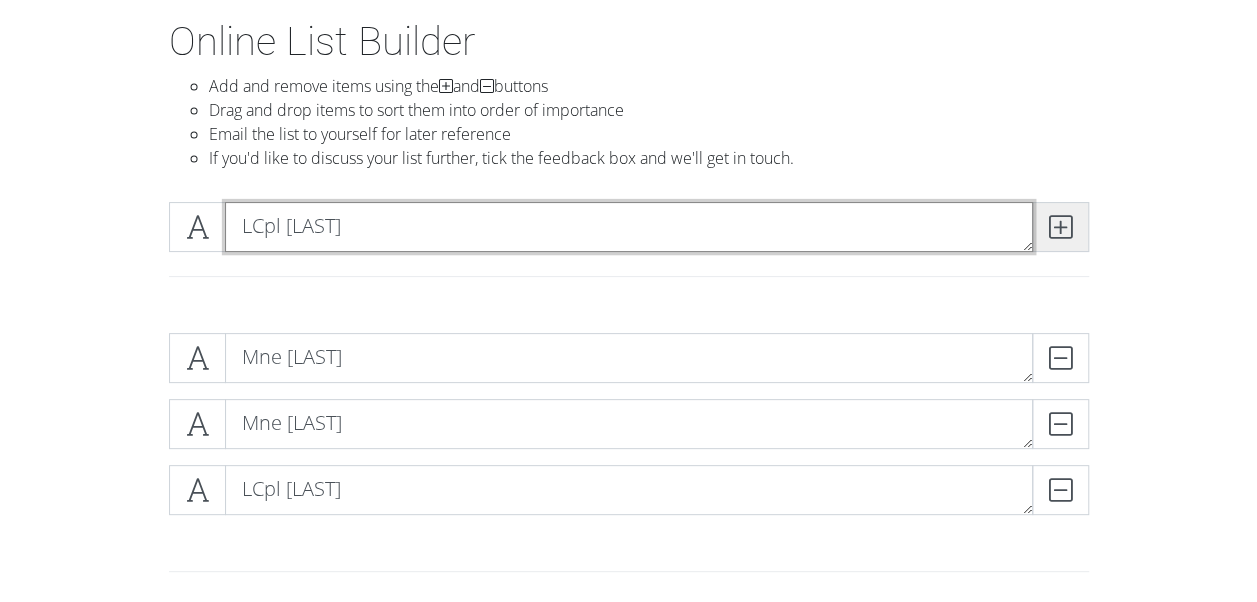 type 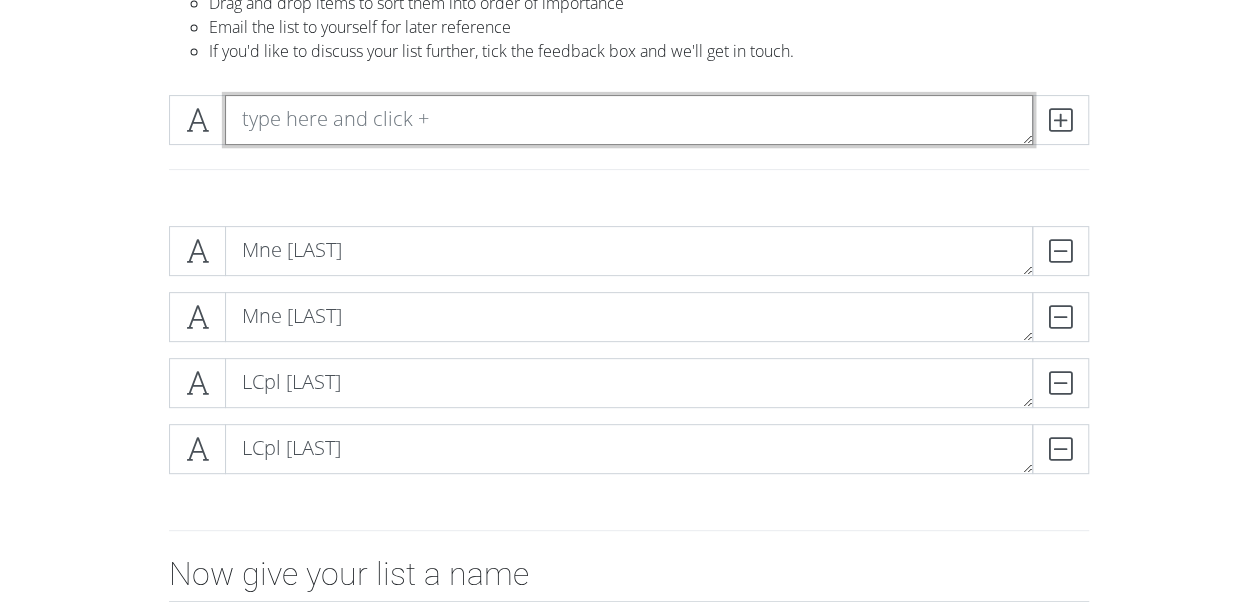 scroll, scrollTop: 208, scrollLeft: 0, axis: vertical 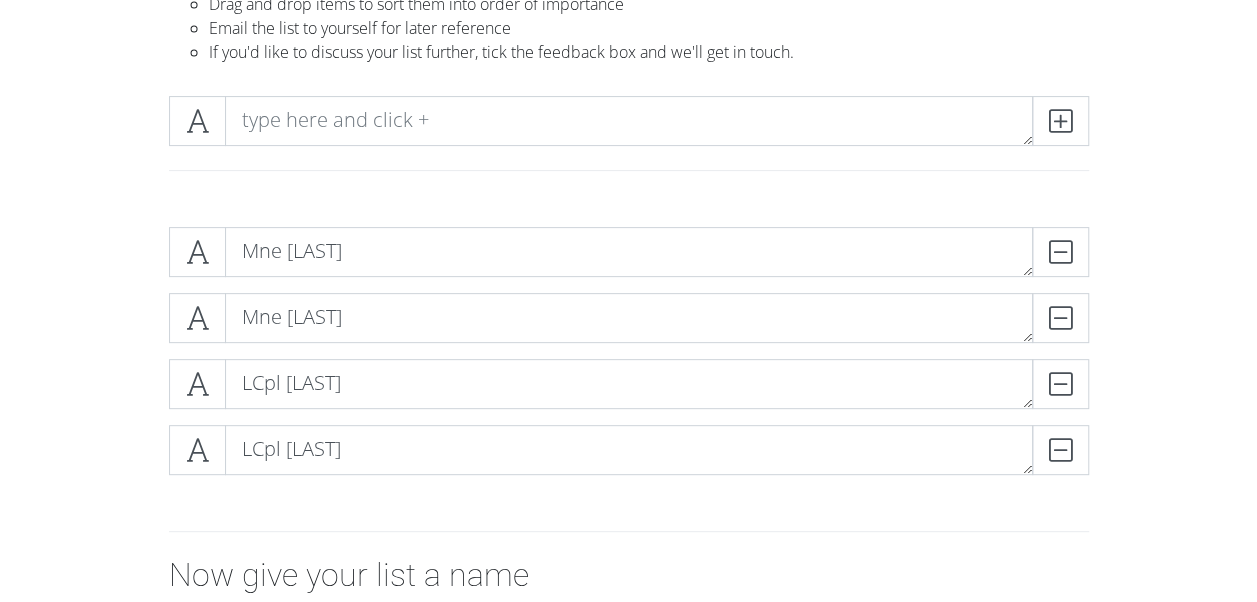 type 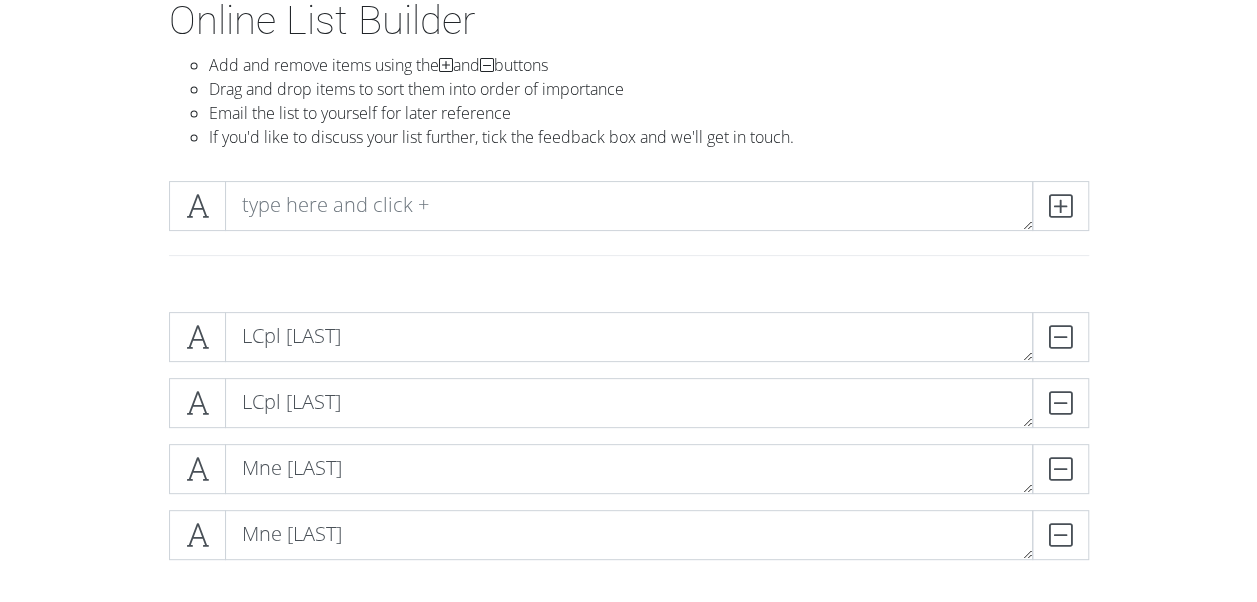 scroll, scrollTop: 122, scrollLeft: 0, axis: vertical 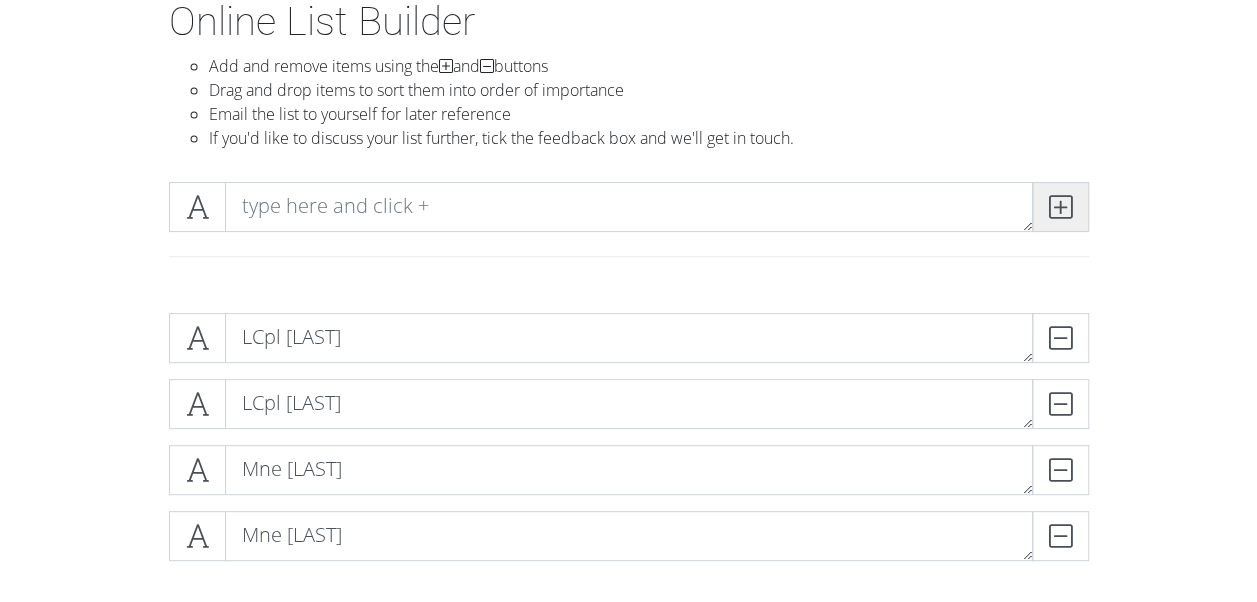 click at bounding box center [1060, 207] 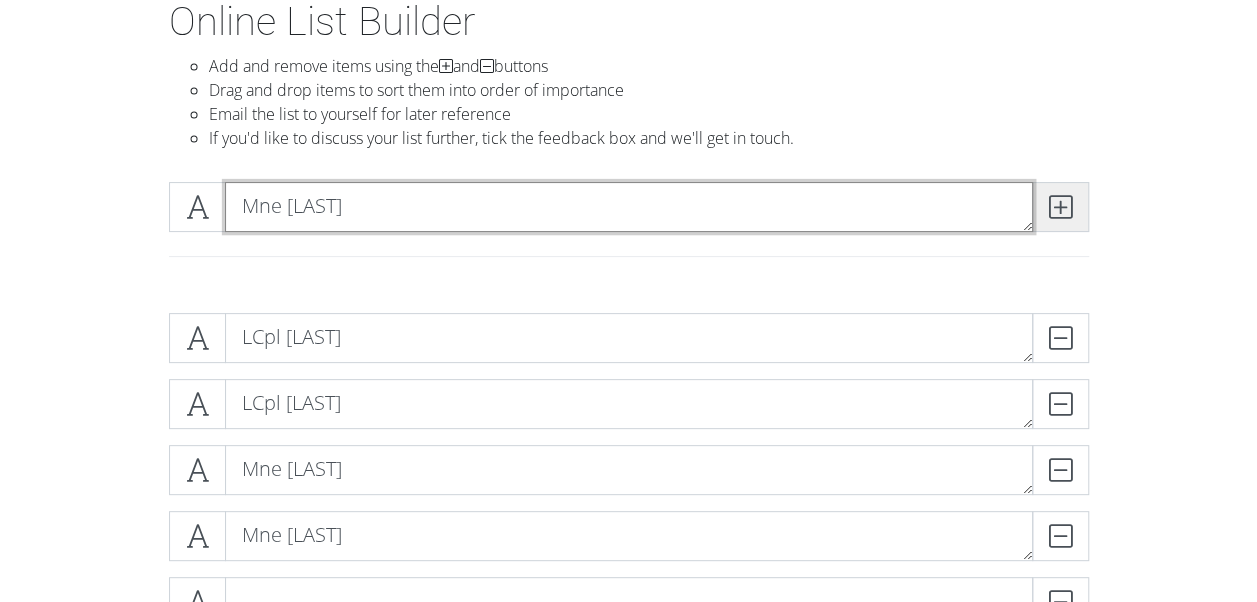 type on "Mne [LAST]" 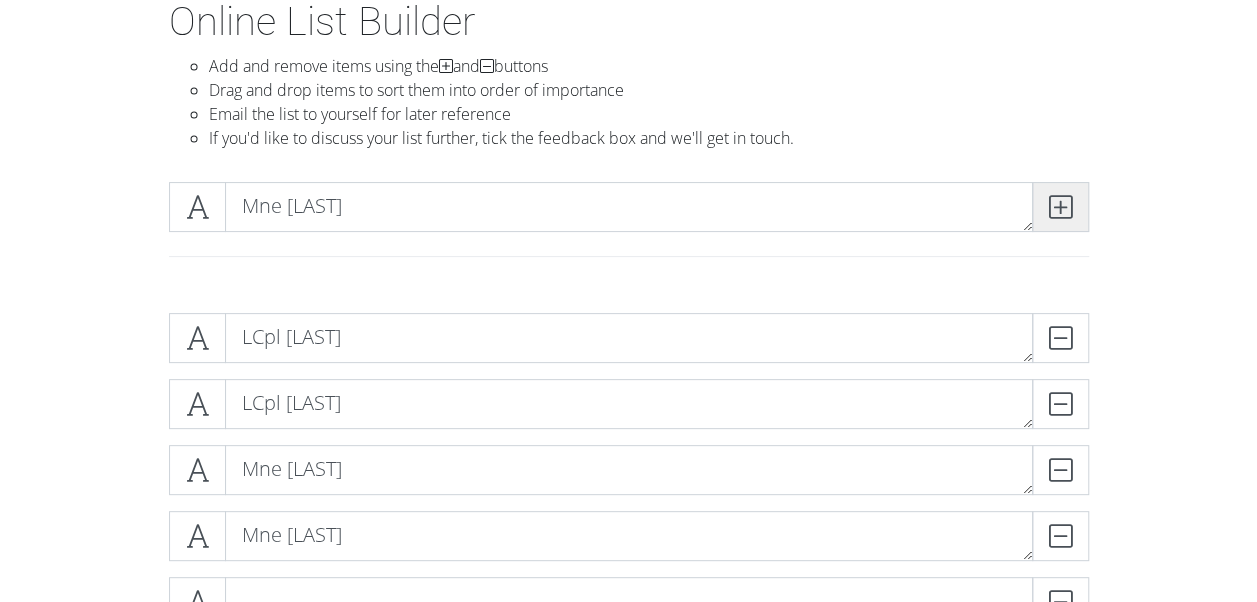 click at bounding box center [1060, 207] 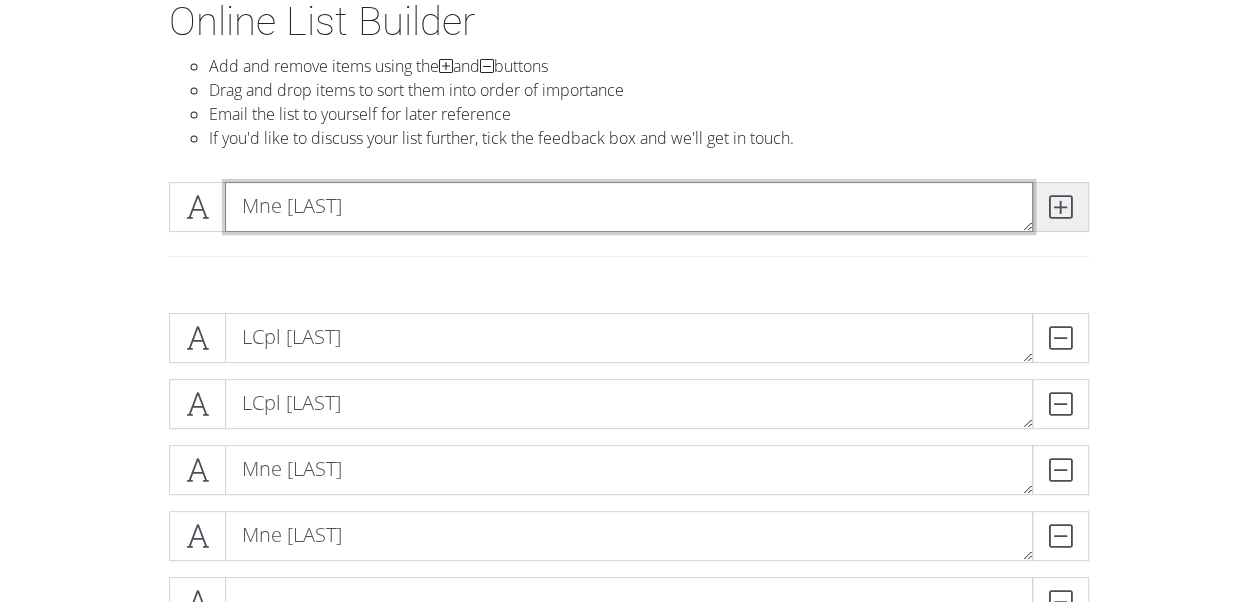 type on "Mne [LAST]" 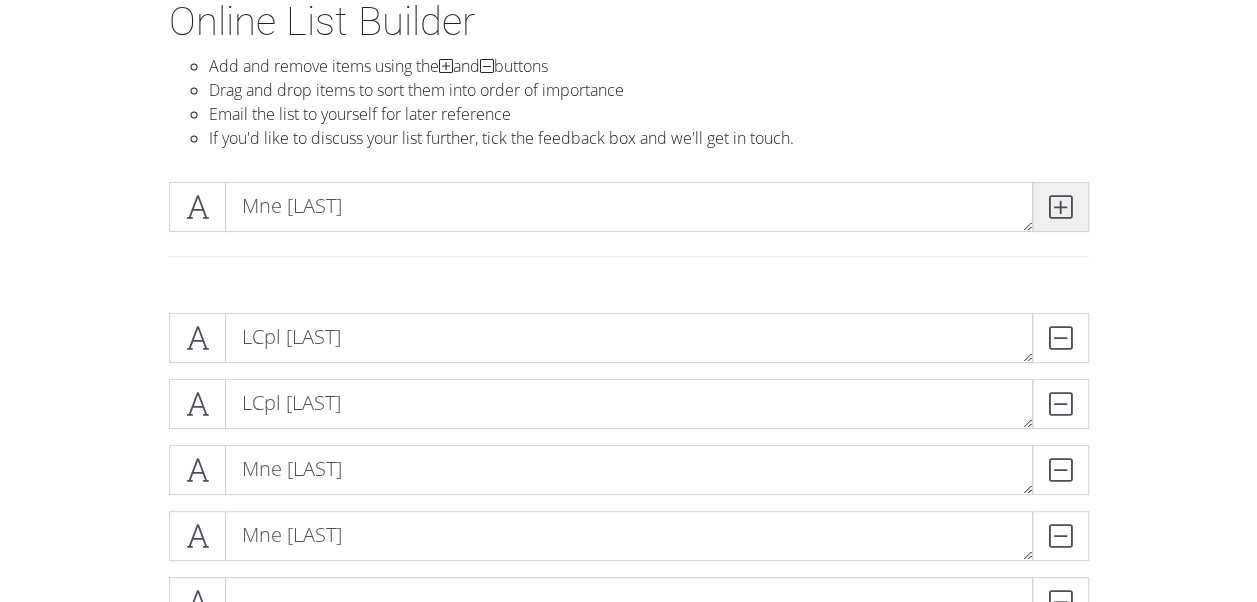 click at bounding box center (1060, 207) 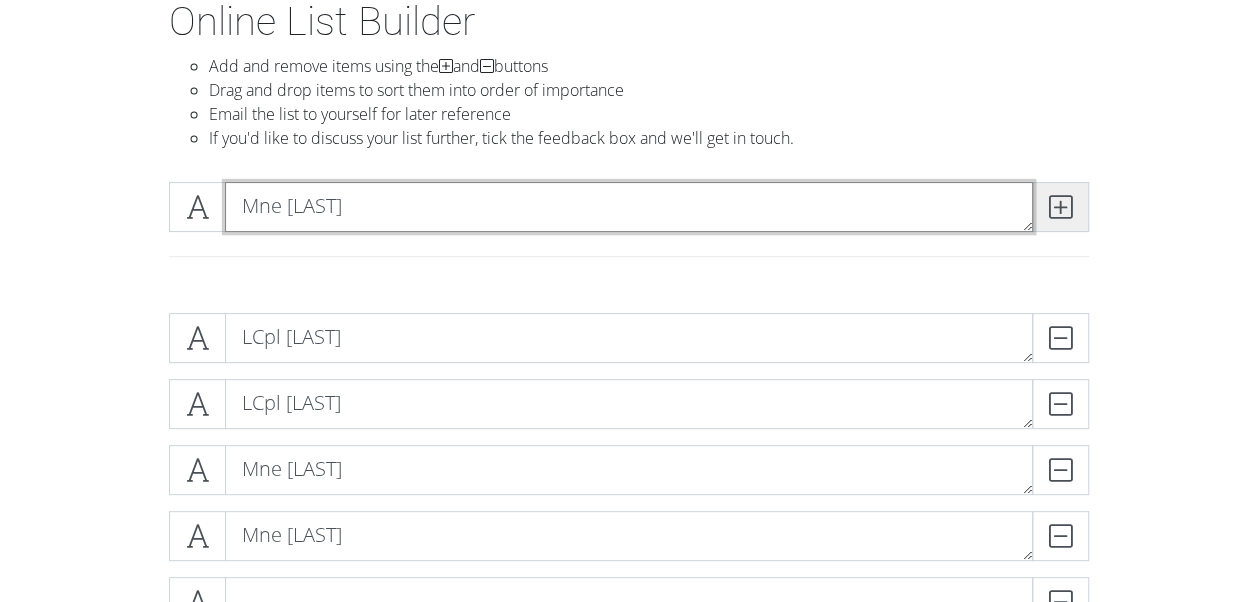 type on "Mne [LAST]" 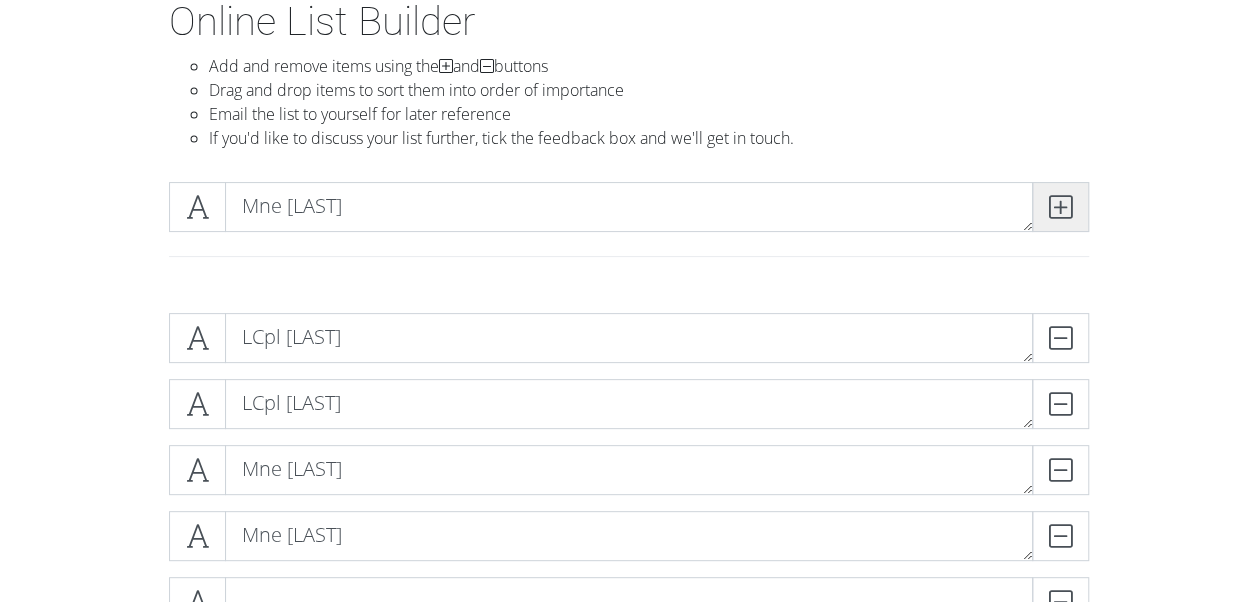 click at bounding box center (1060, 207) 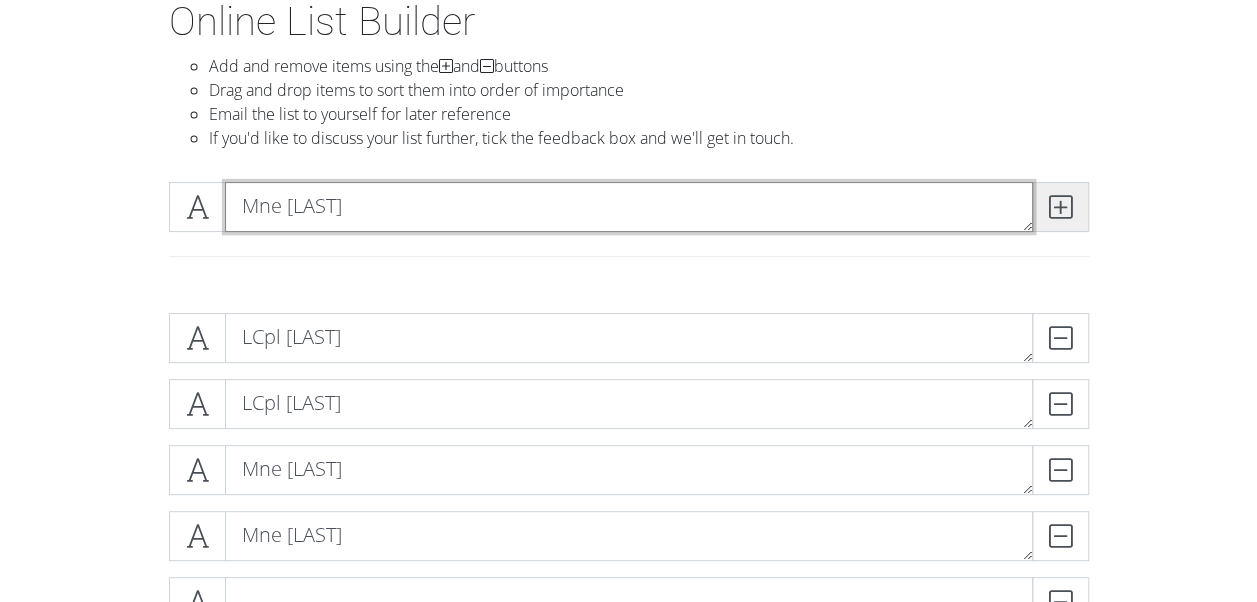 type on "Mne [LAST]" 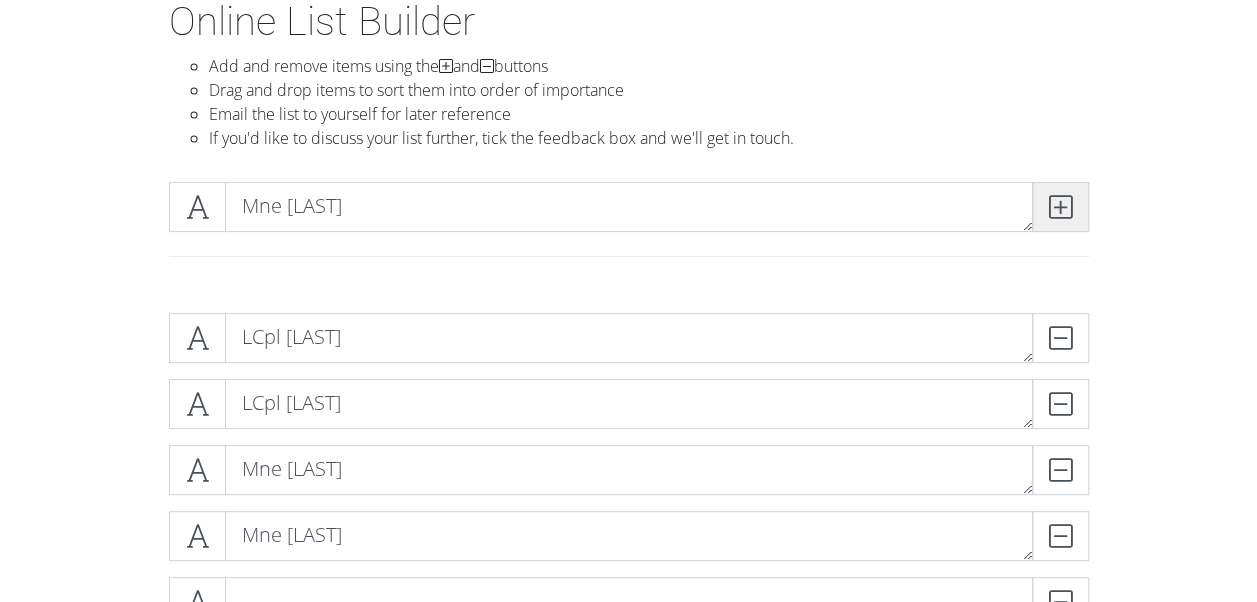 click at bounding box center [1060, 207] 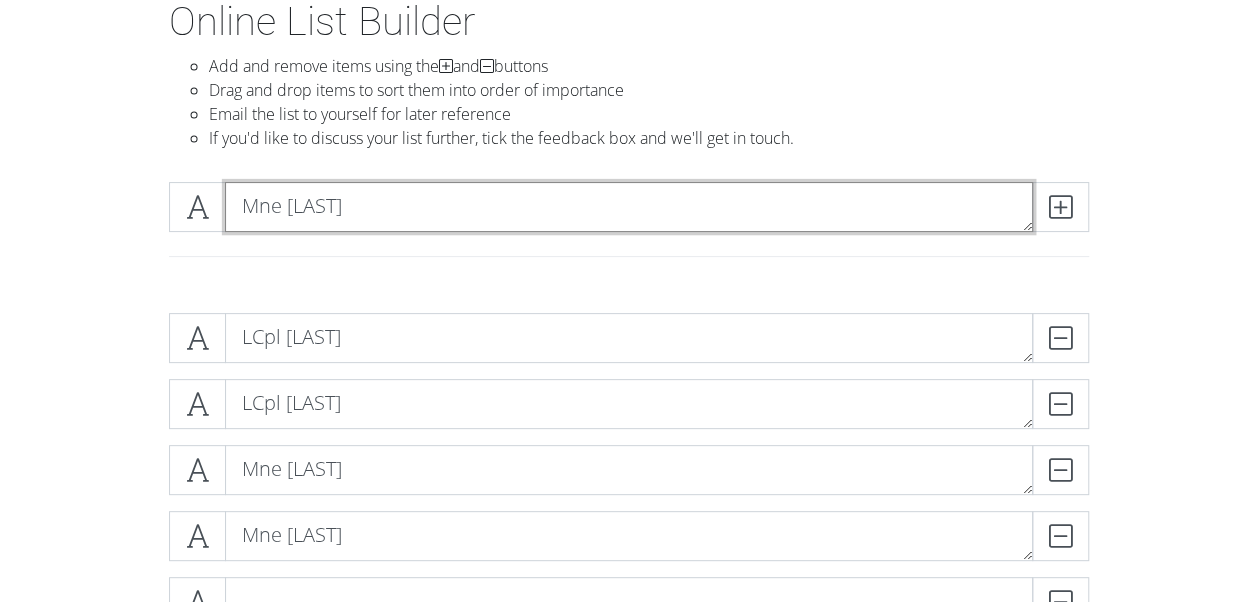 type on "Mne [LAST]" 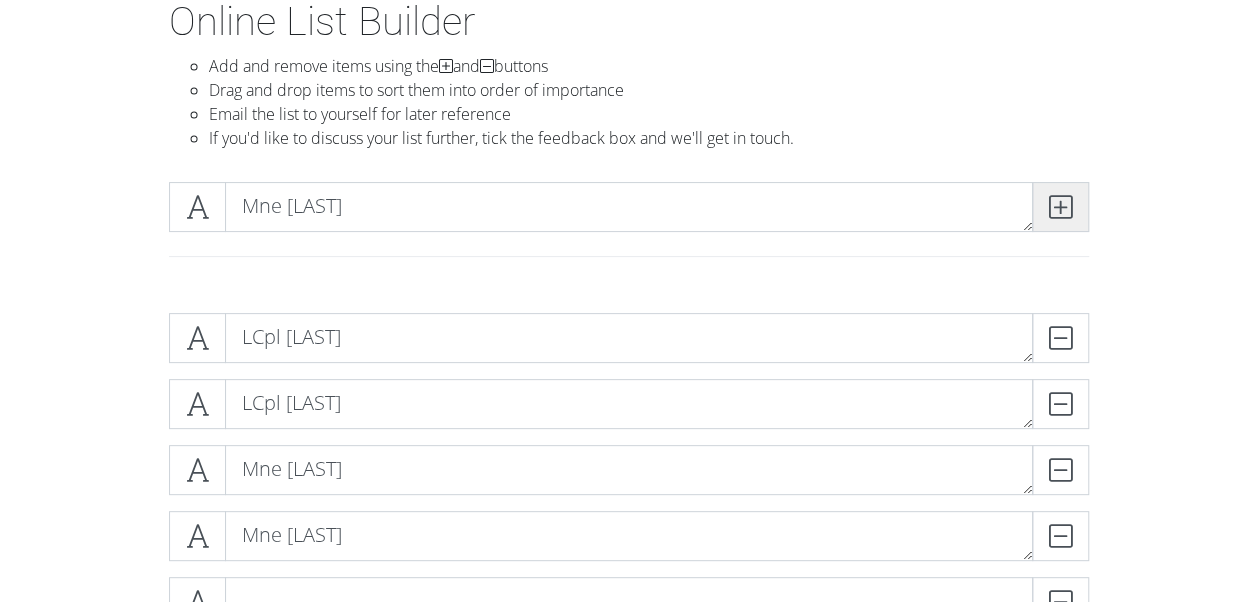 click at bounding box center [1060, 207] 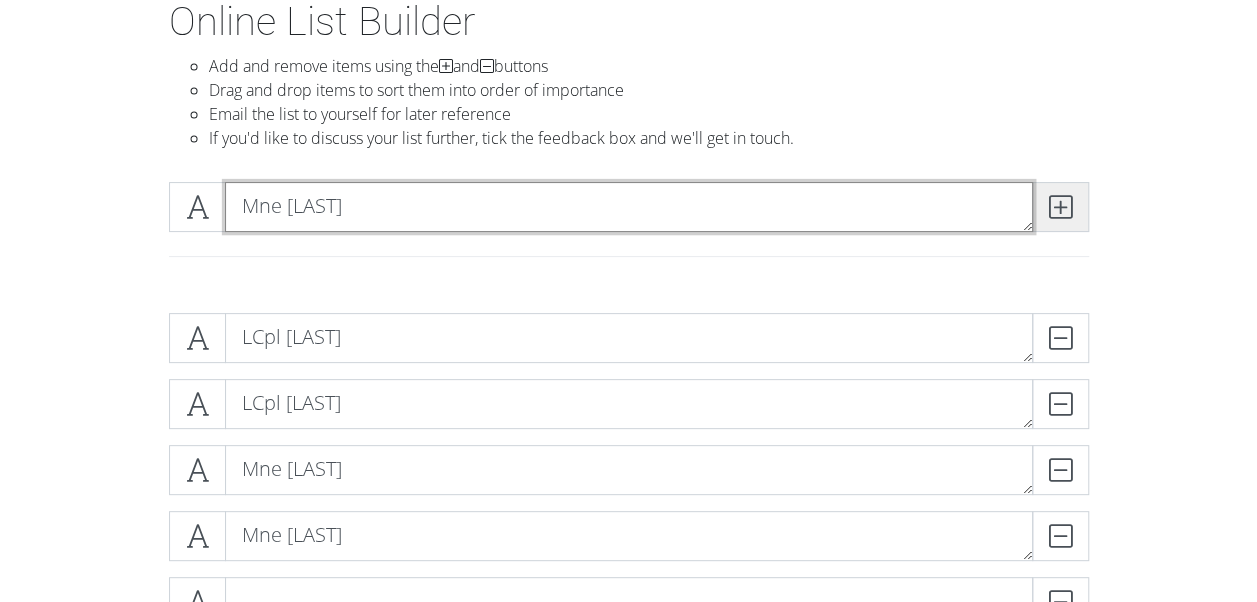 type on "Mne [LAST]" 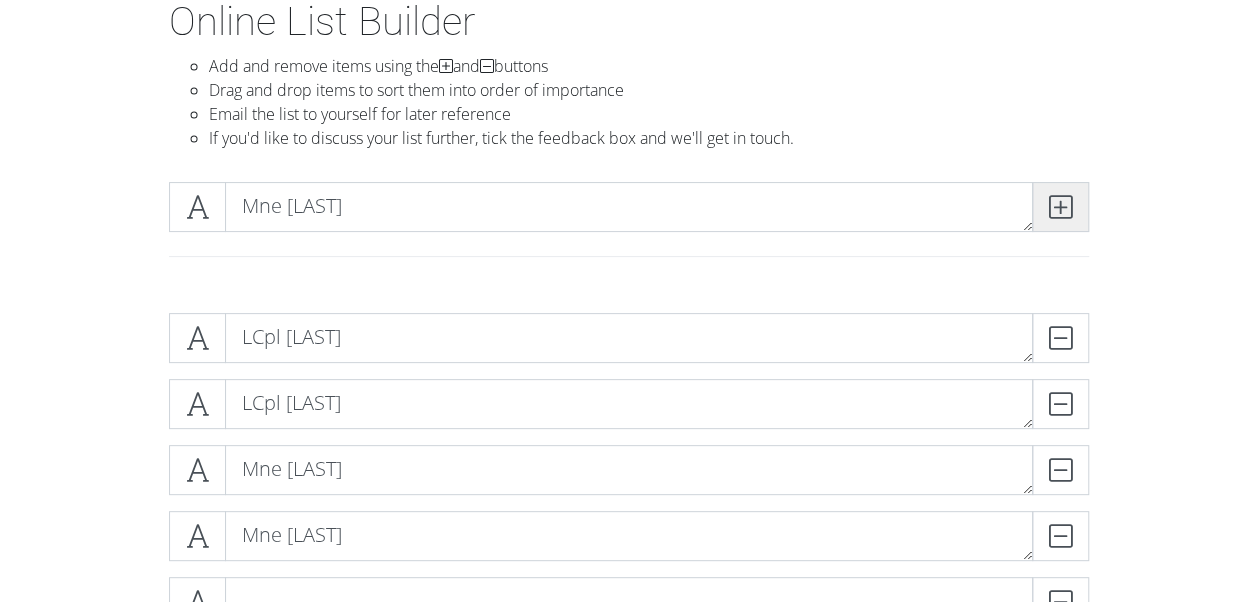 click at bounding box center (1060, 207) 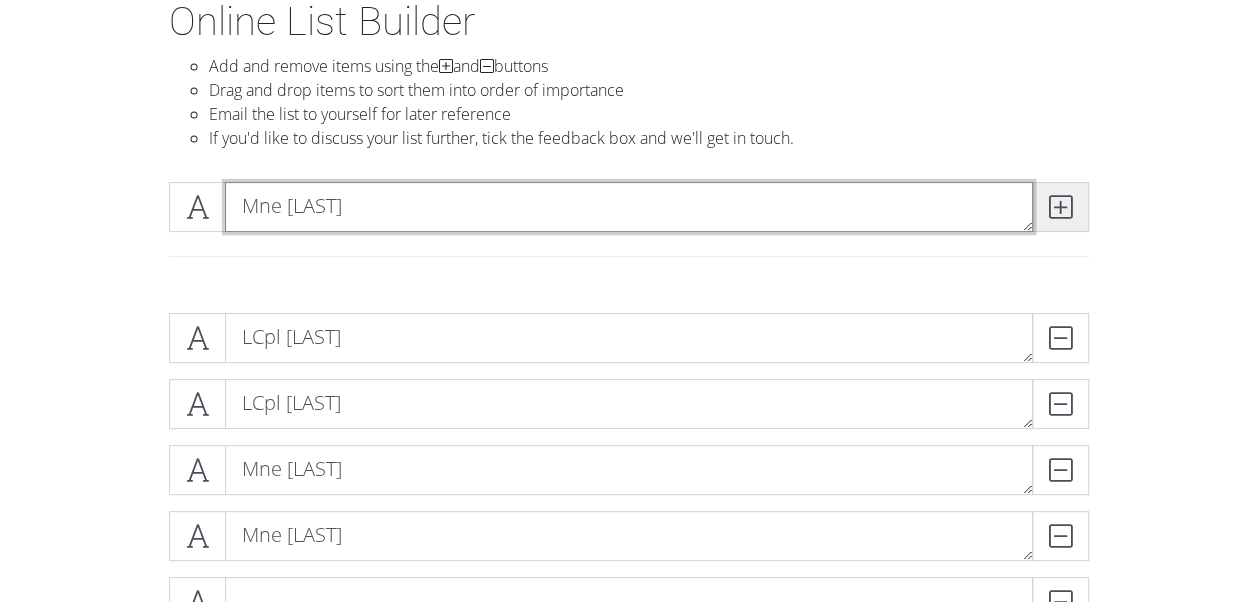 type on "Mne [LAST]" 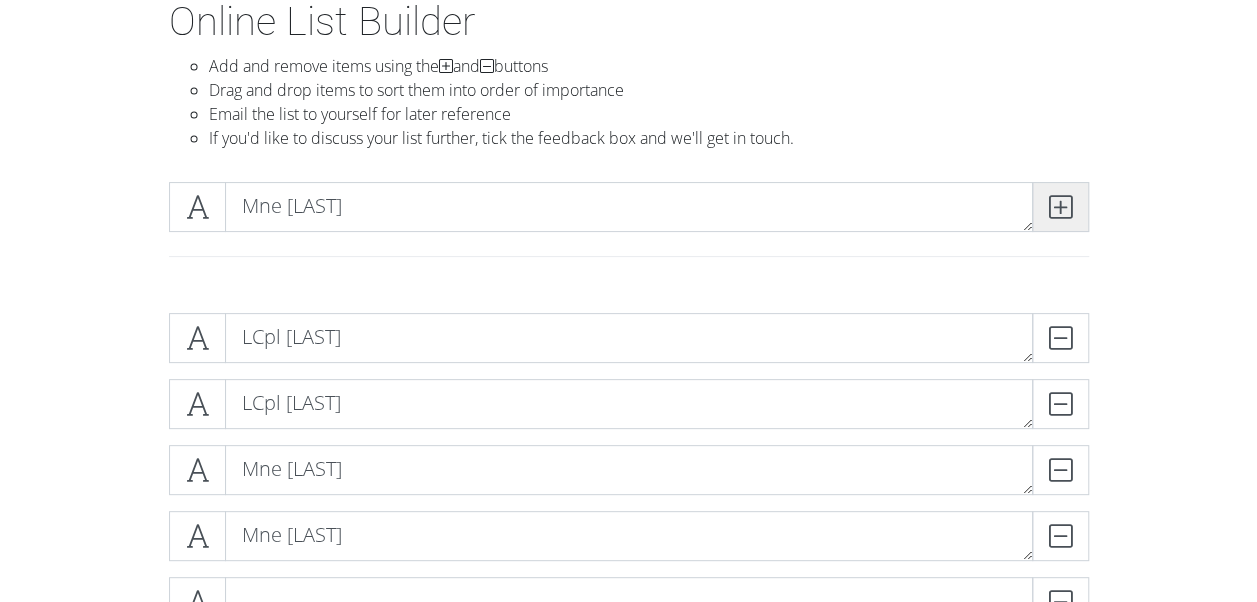 click at bounding box center [1060, 207] 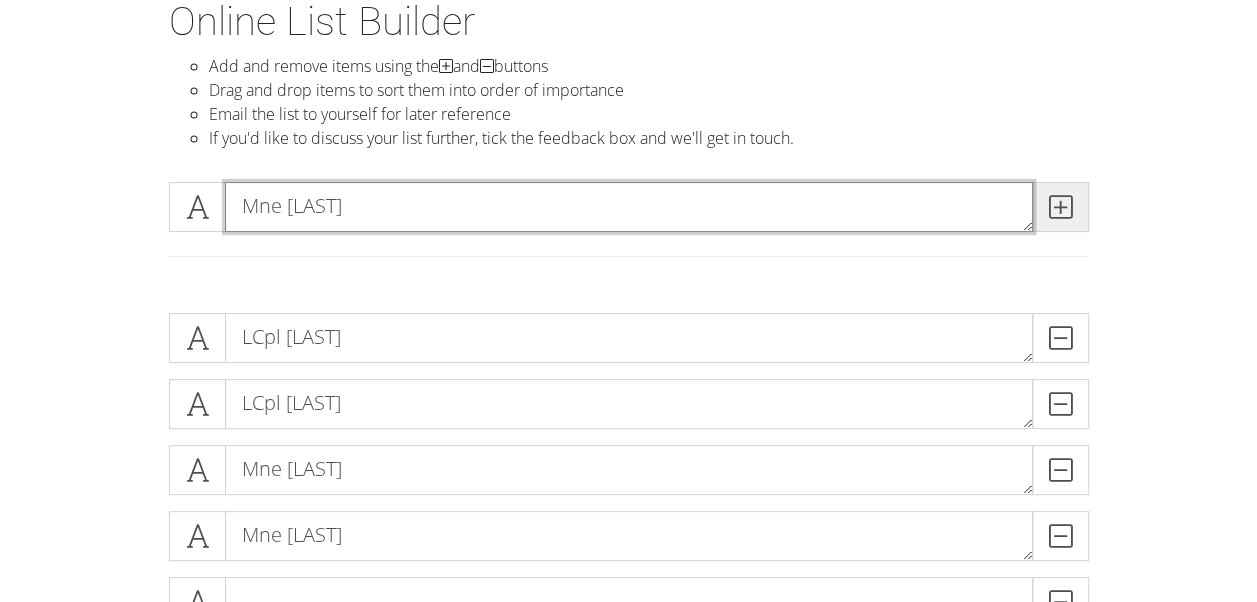 type on "Mne [LAST]" 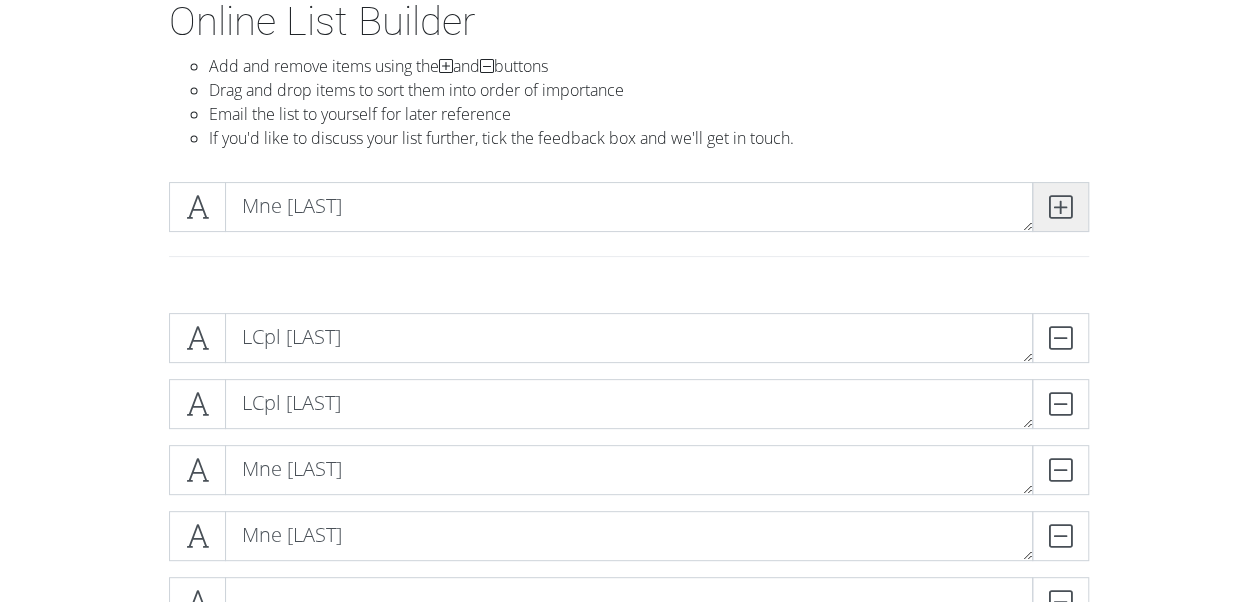 click at bounding box center (1060, 207) 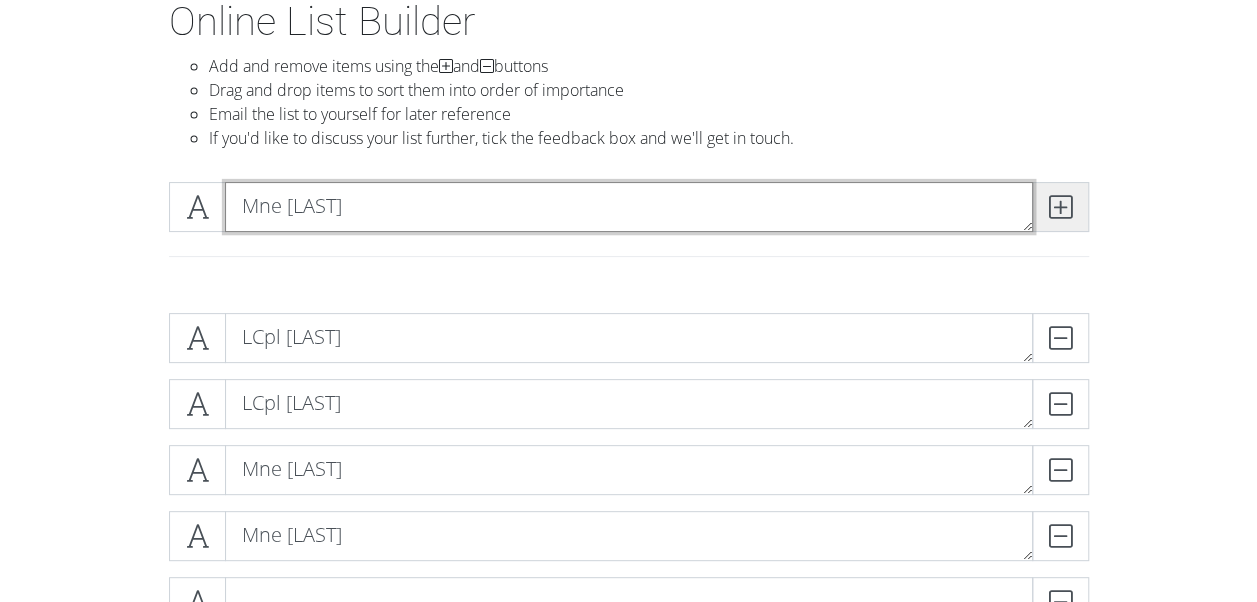 type on "Mne [LAST]" 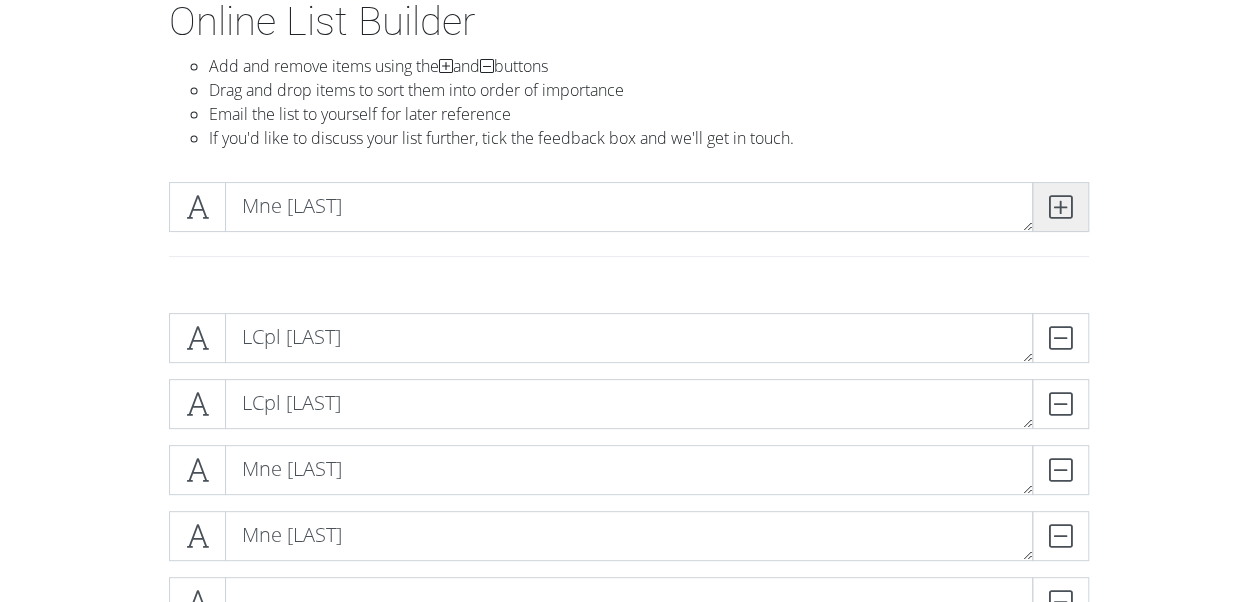 click at bounding box center [1060, 207] 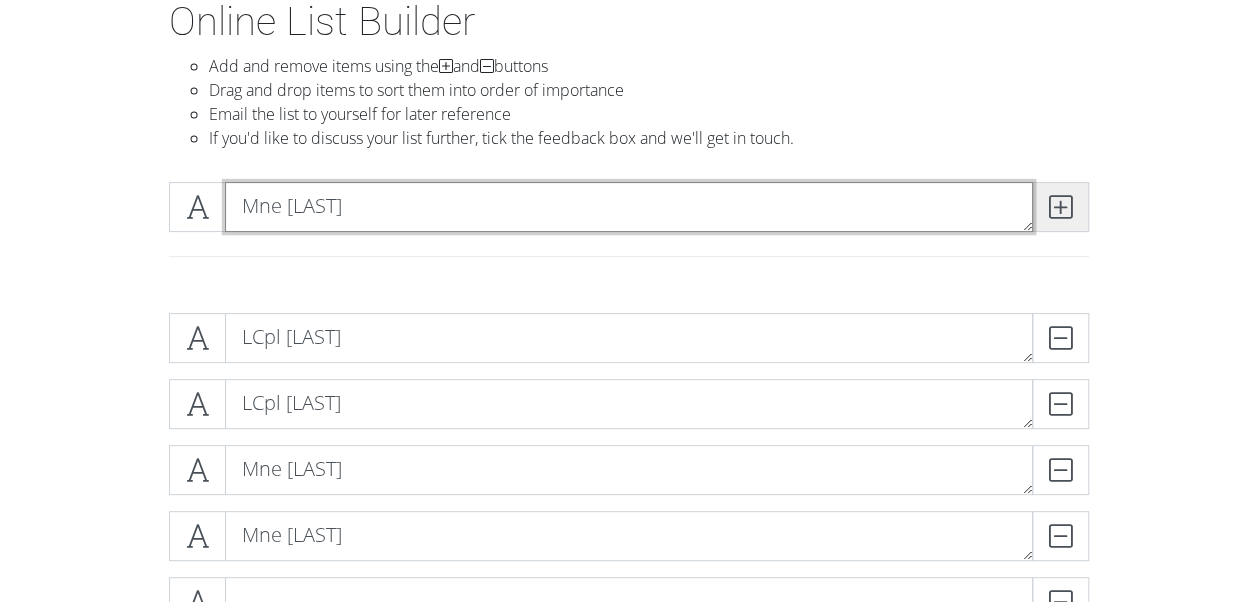 type on "Mne [LAST]" 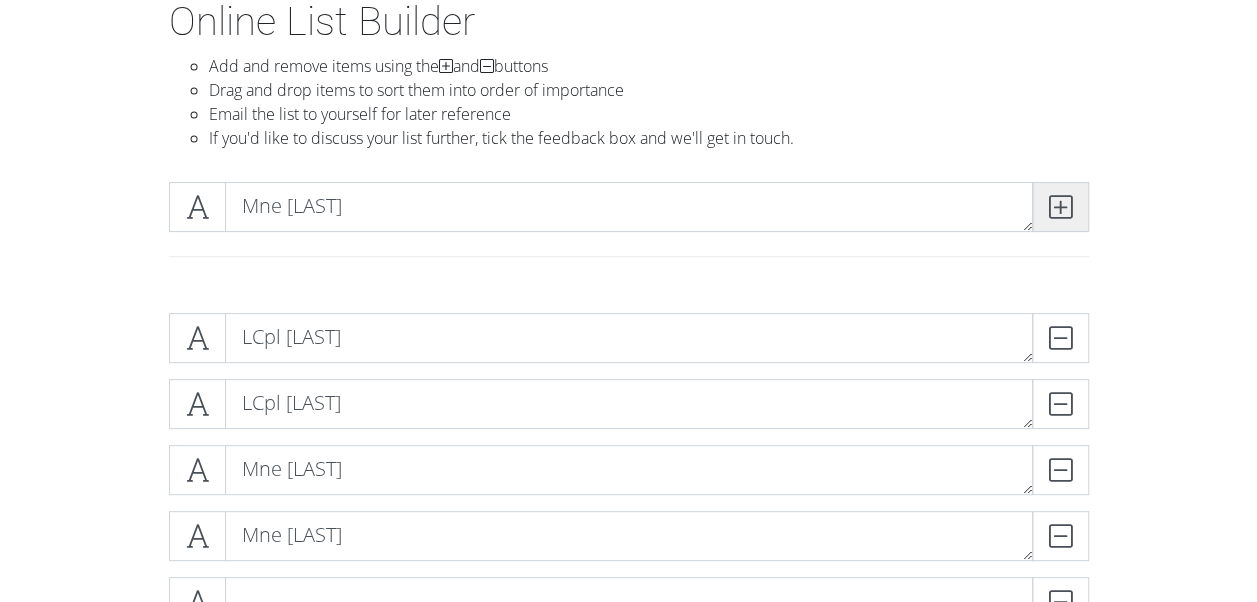 click at bounding box center (1060, 207) 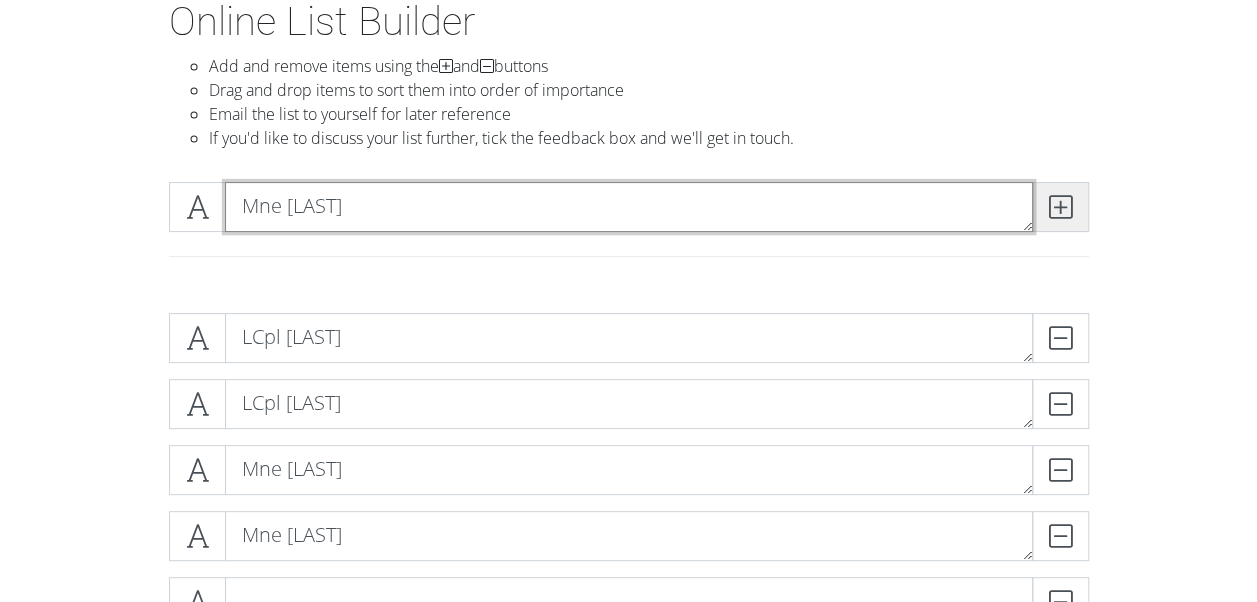type on "Mne [LAST]" 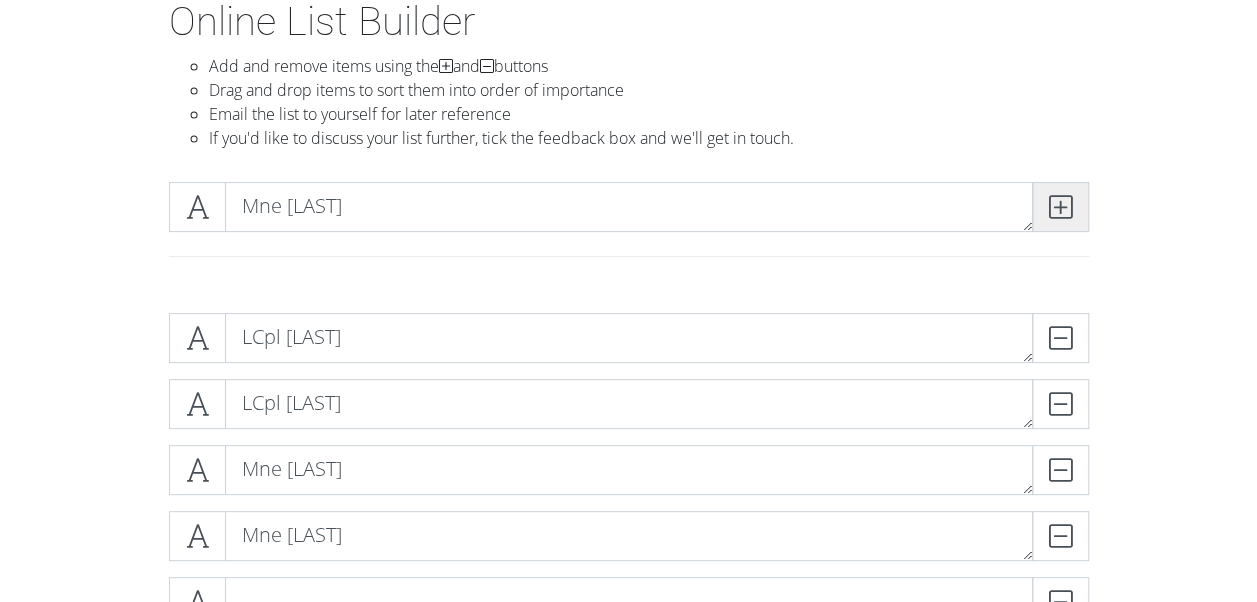 click at bounding box center (1060, 207) 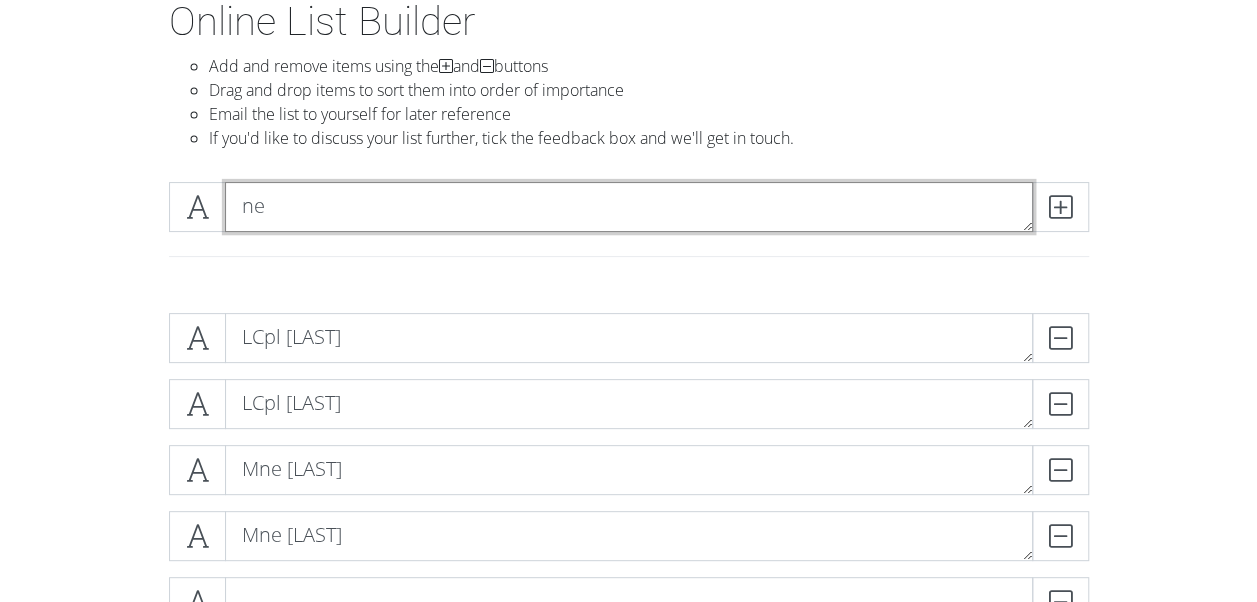 type on "n" 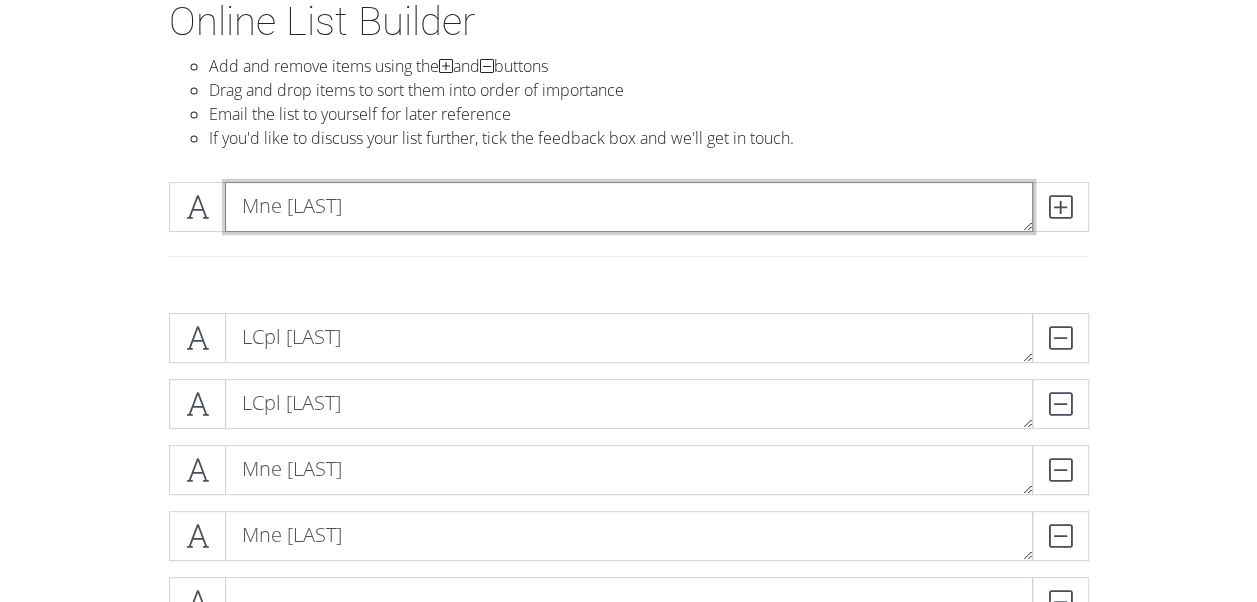 type on "Mne [LAST]" 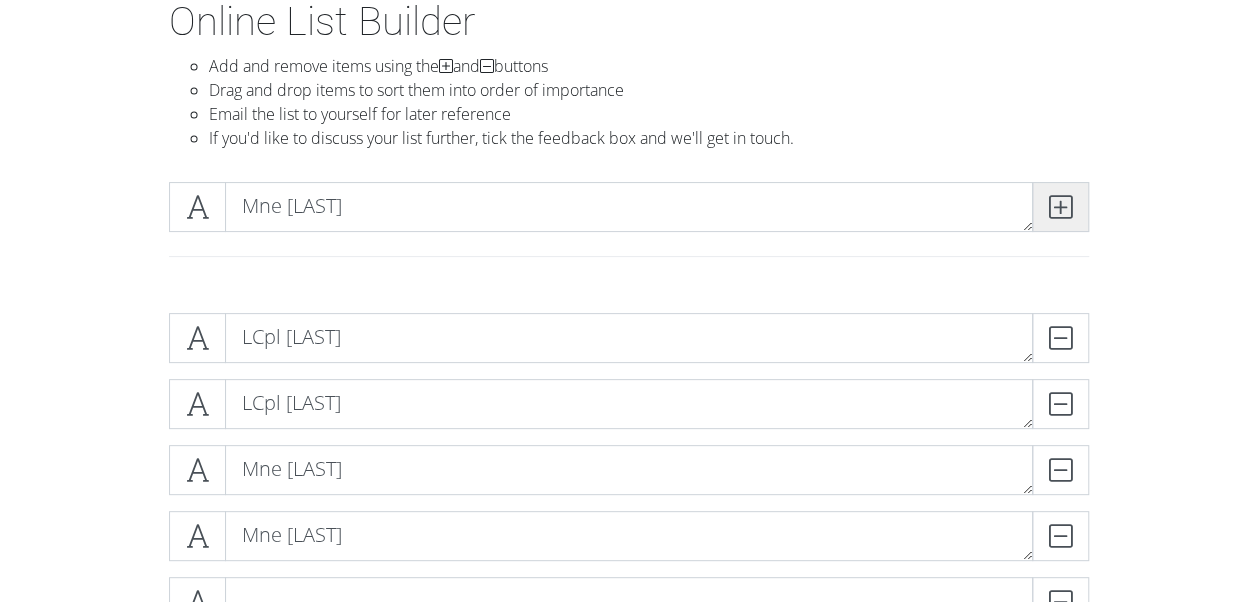 click at bounding box center (1060, 207) 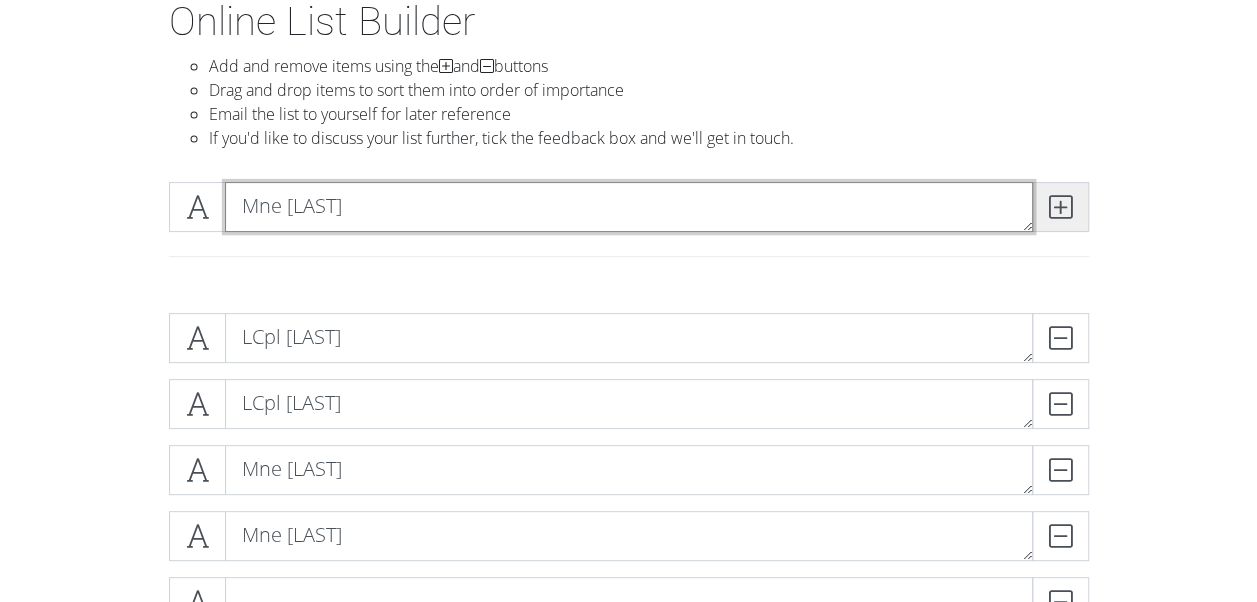type on "Mne [LAST]" 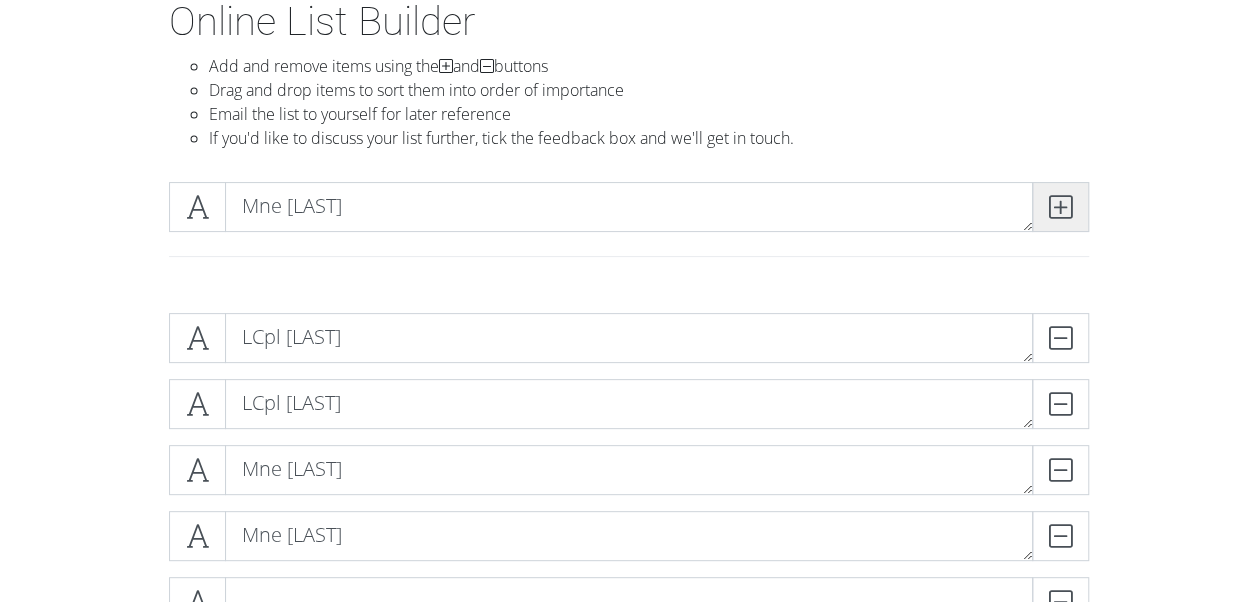 click at bounding box center (1060, 207) 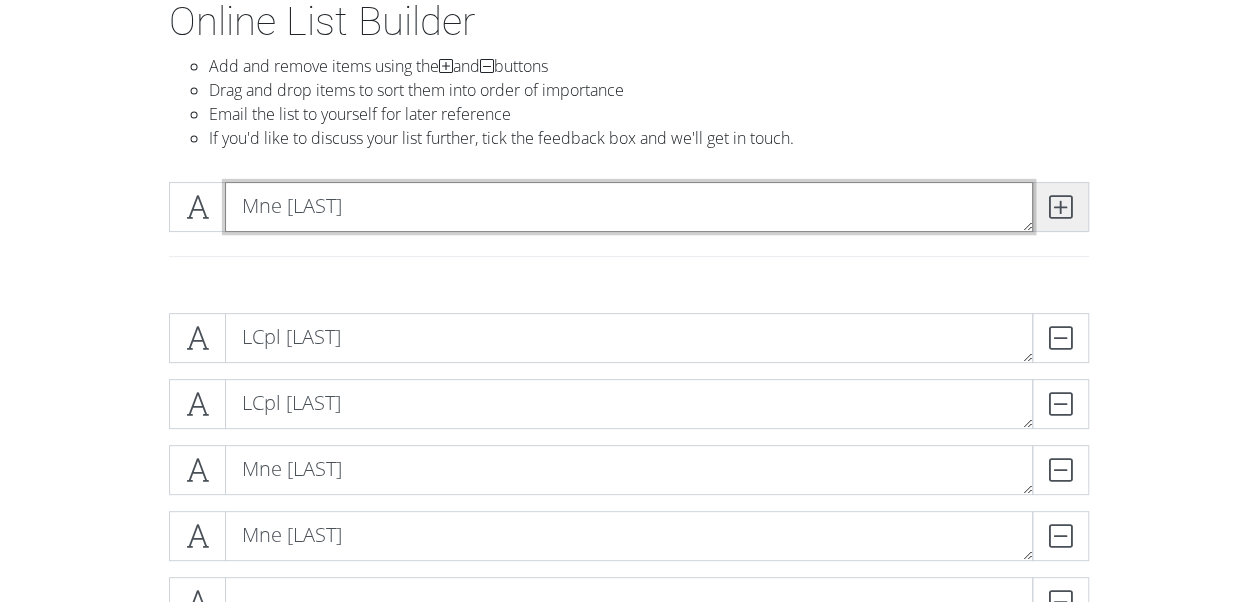 type on "Mne [LAST]" 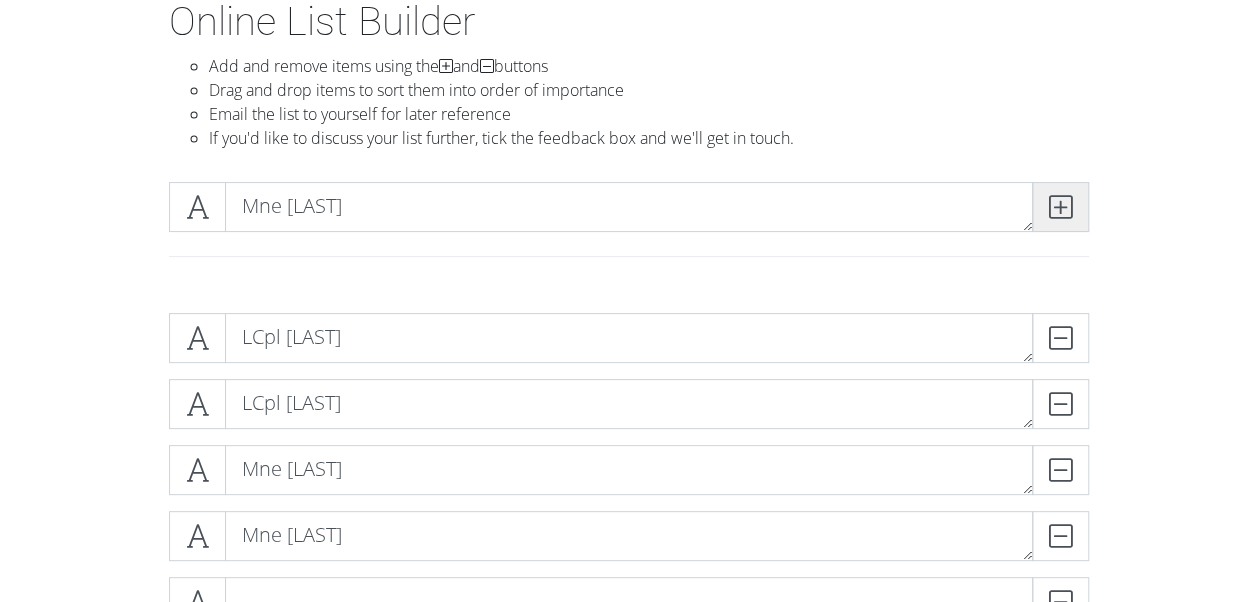 click at bounding box center (1060, 207) 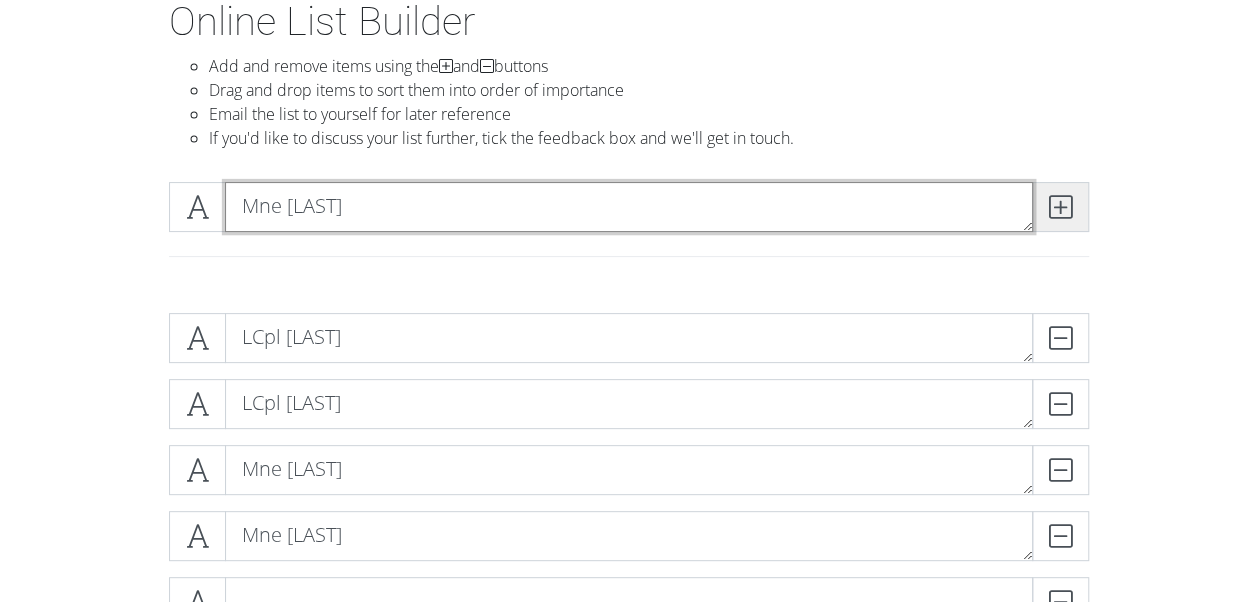type on "Mne [LAST]" 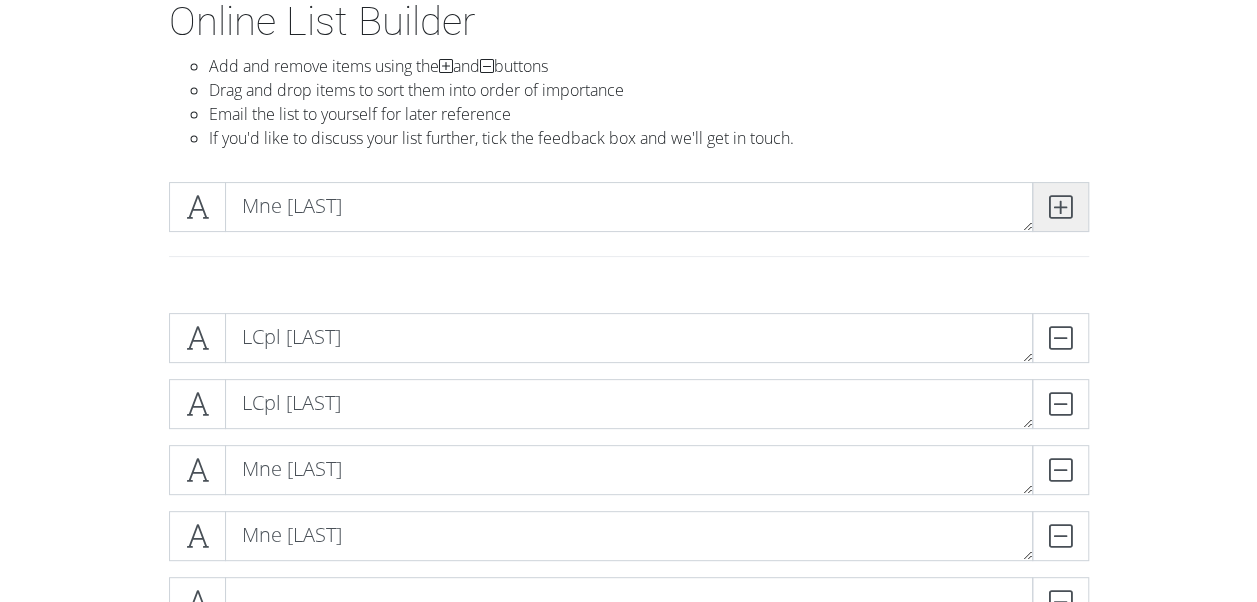 click at bounding box center [1060, 207] 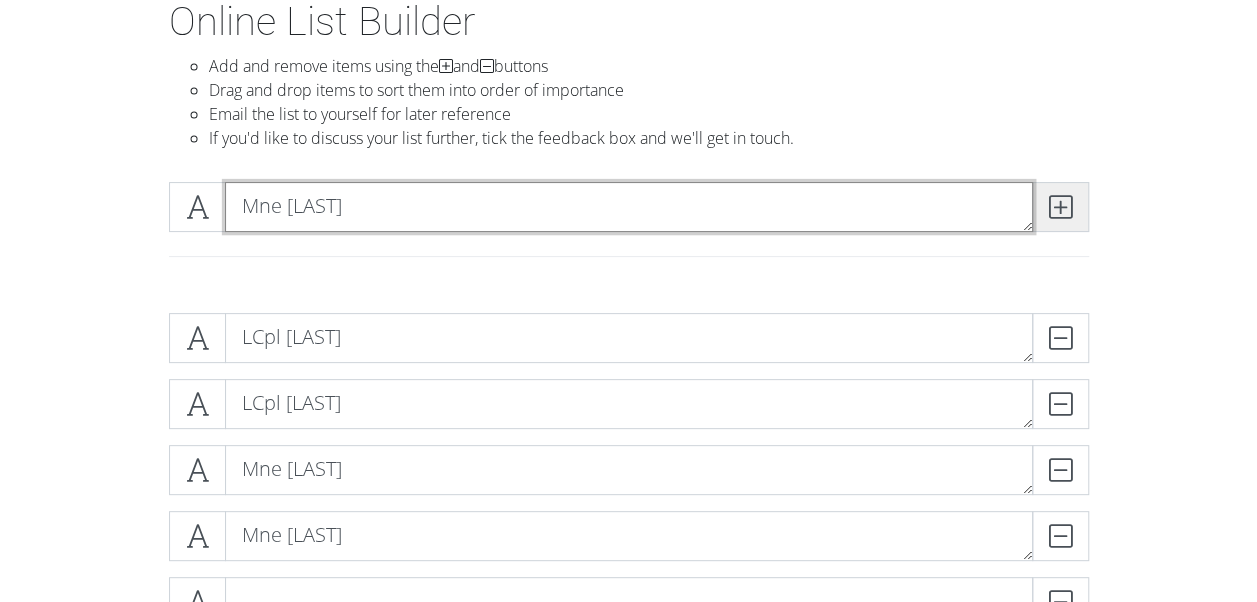type on "Mne [LAST]" 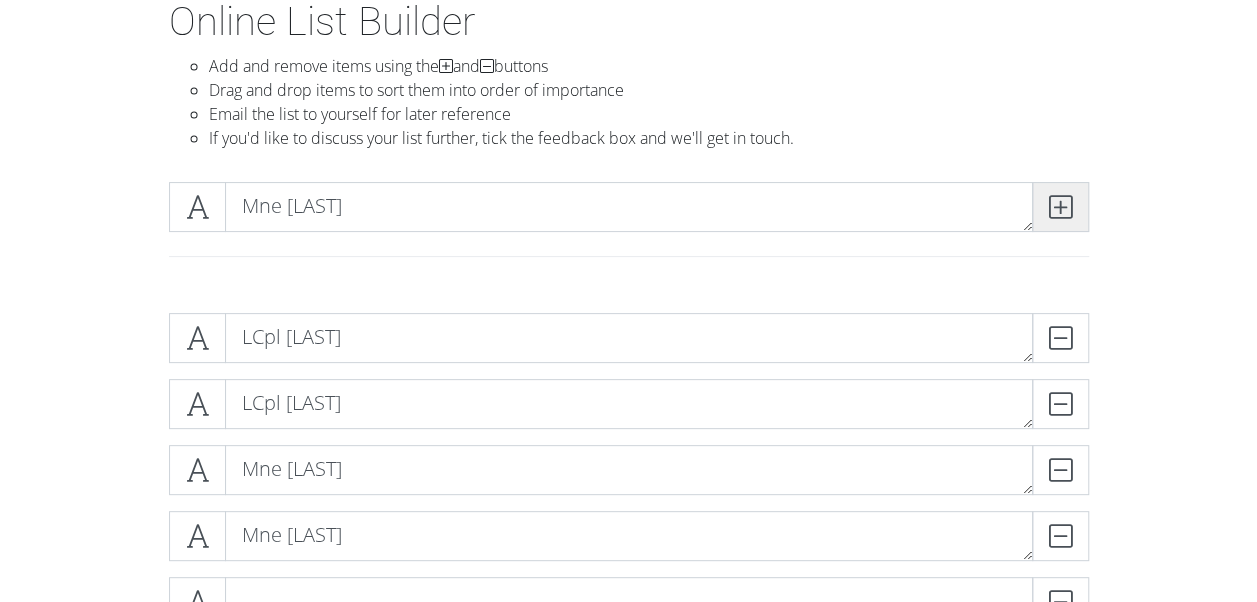 click at bounding box center (1060, 207) 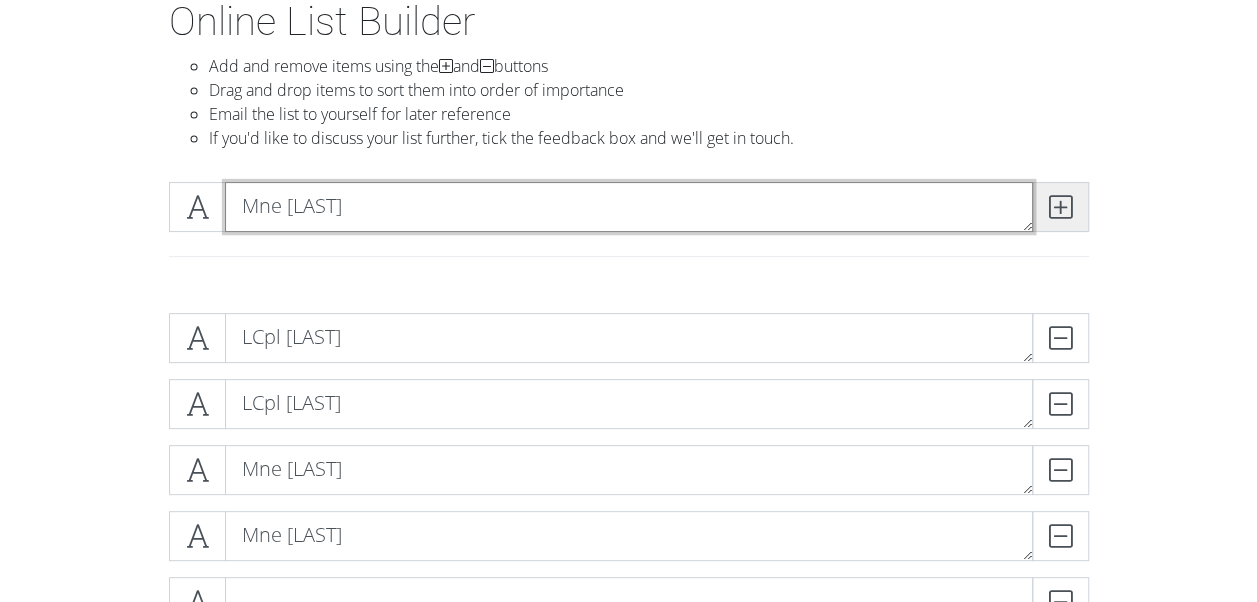 type on "Mne [LAST]" 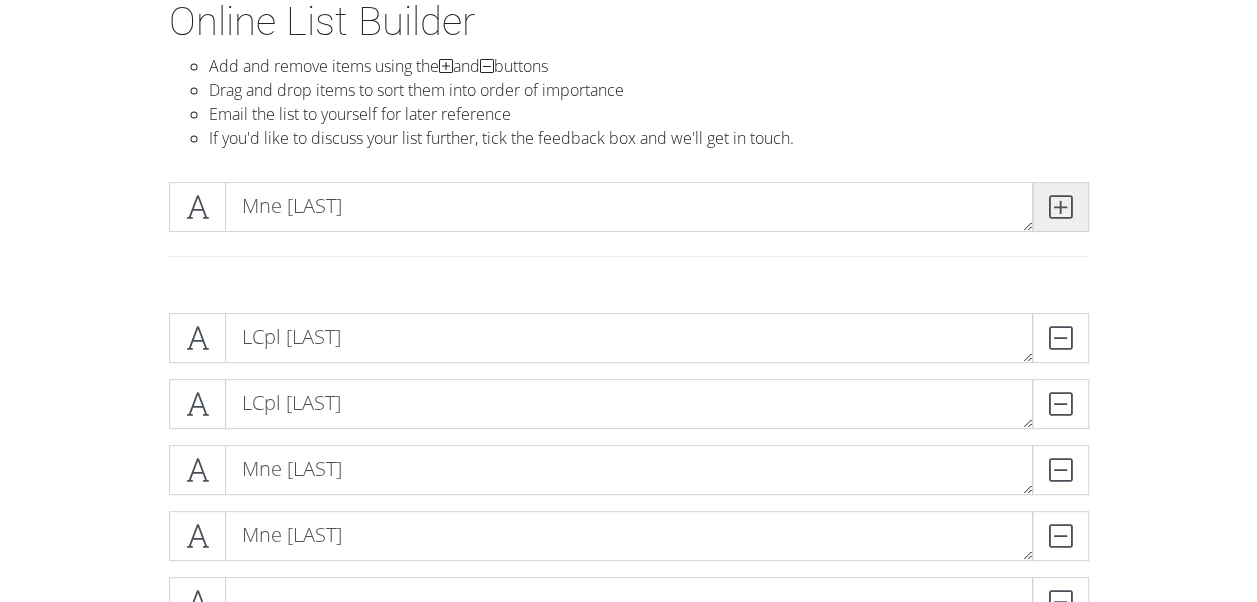 click at bounding box center (1060, 207) 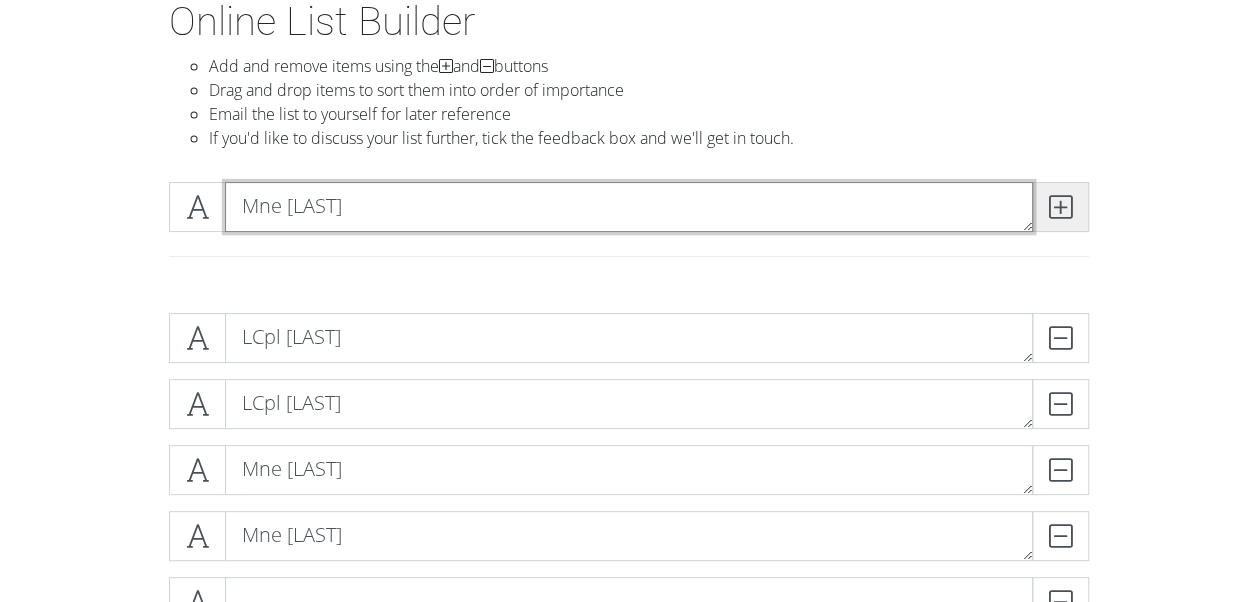 type on "Mne [LAST]" 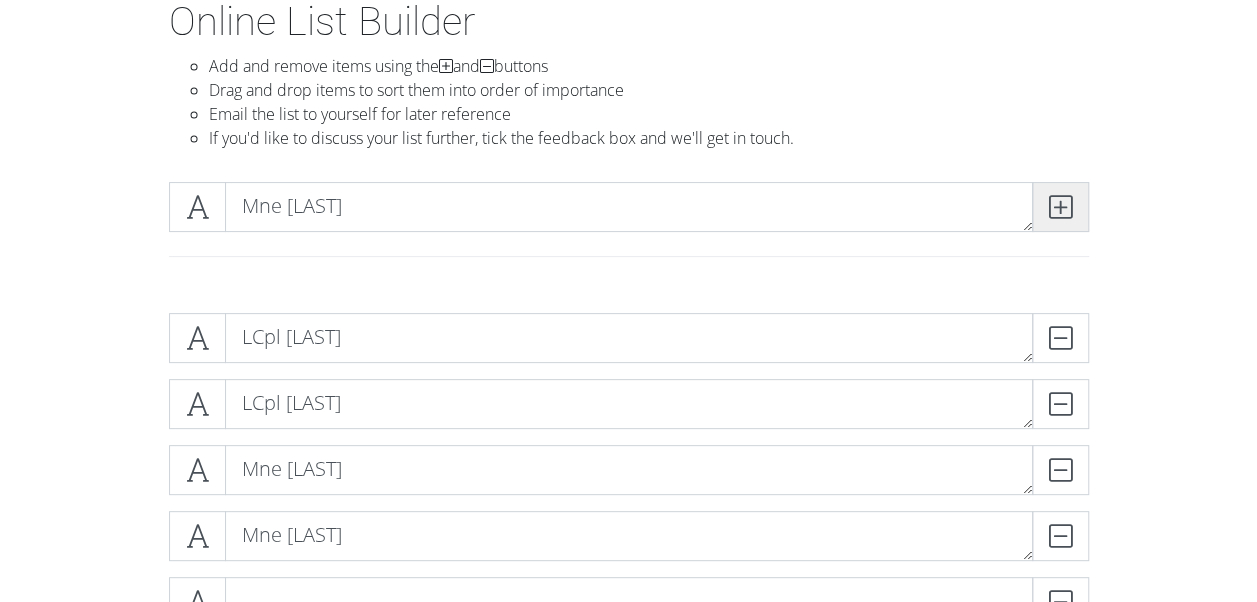 click at bounding box center [1060, 207] 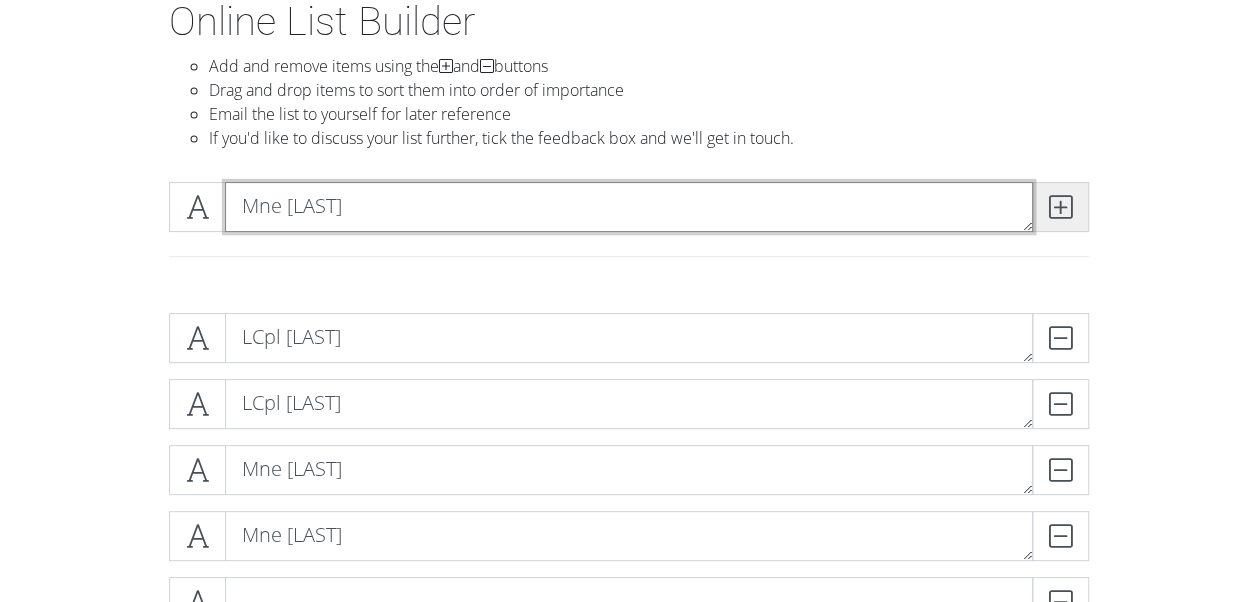 type on "Mne [LAST]" 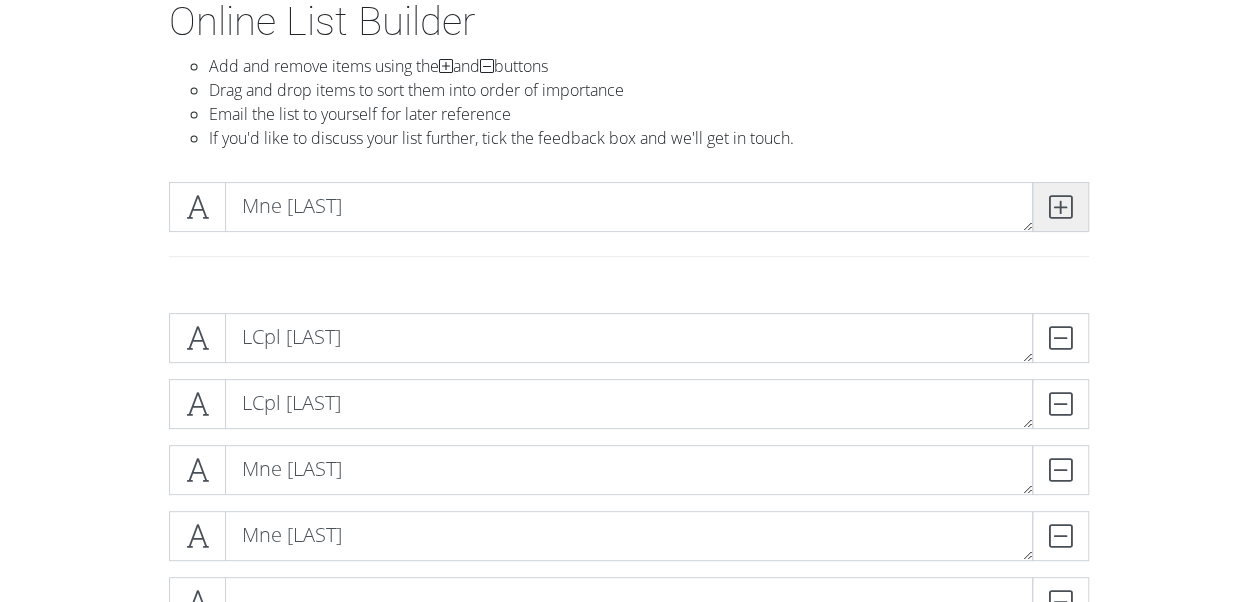 click at bounding box center [1060, 207] 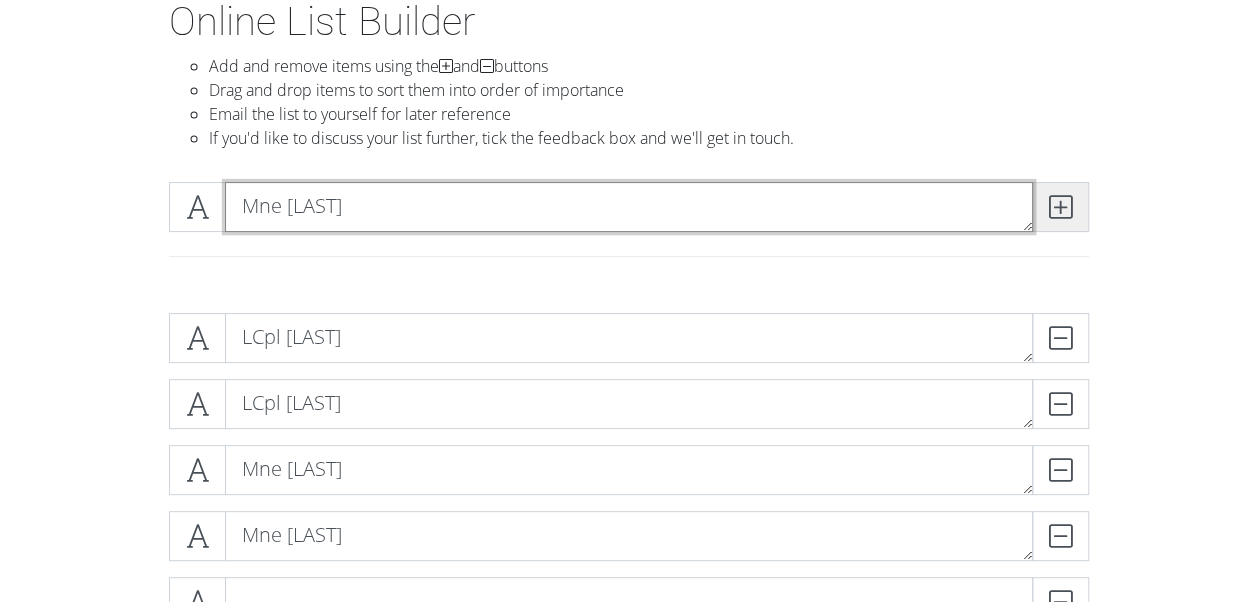 type on "Mne [LAST]" 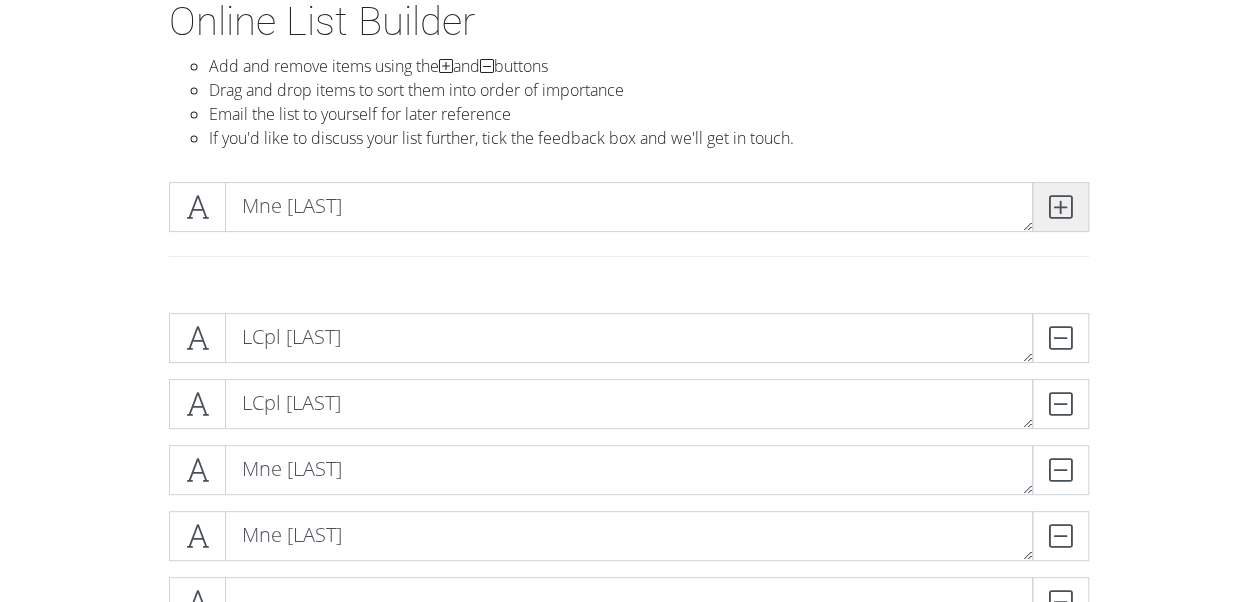 click at bounding box center [1060, 207] 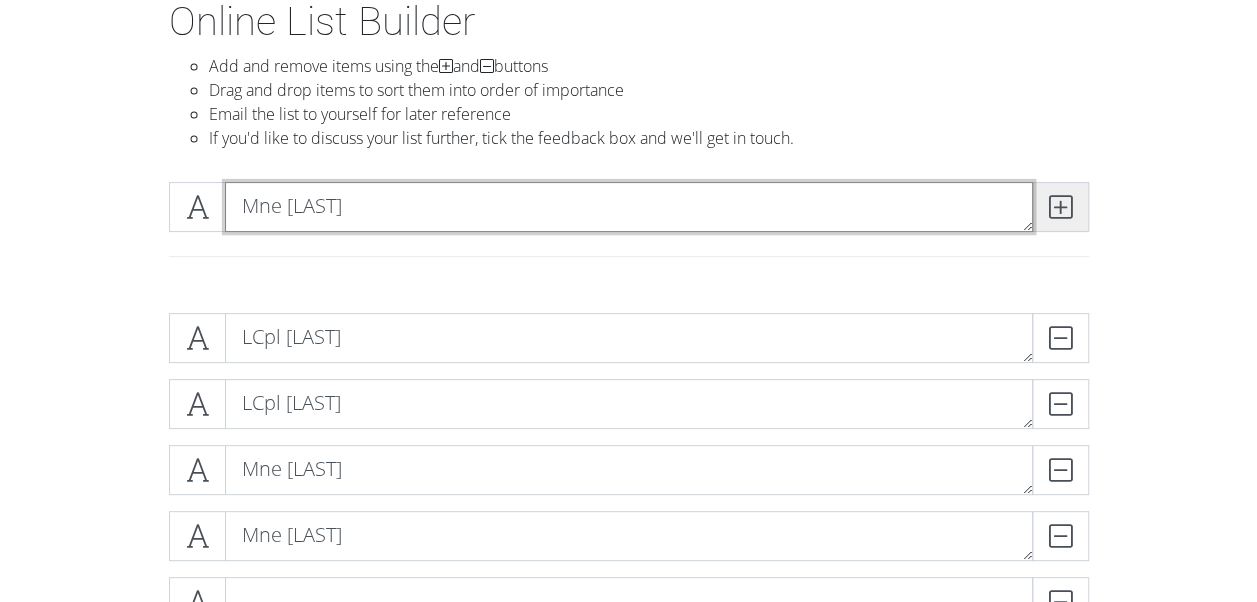 type on "Mne [LAST]" 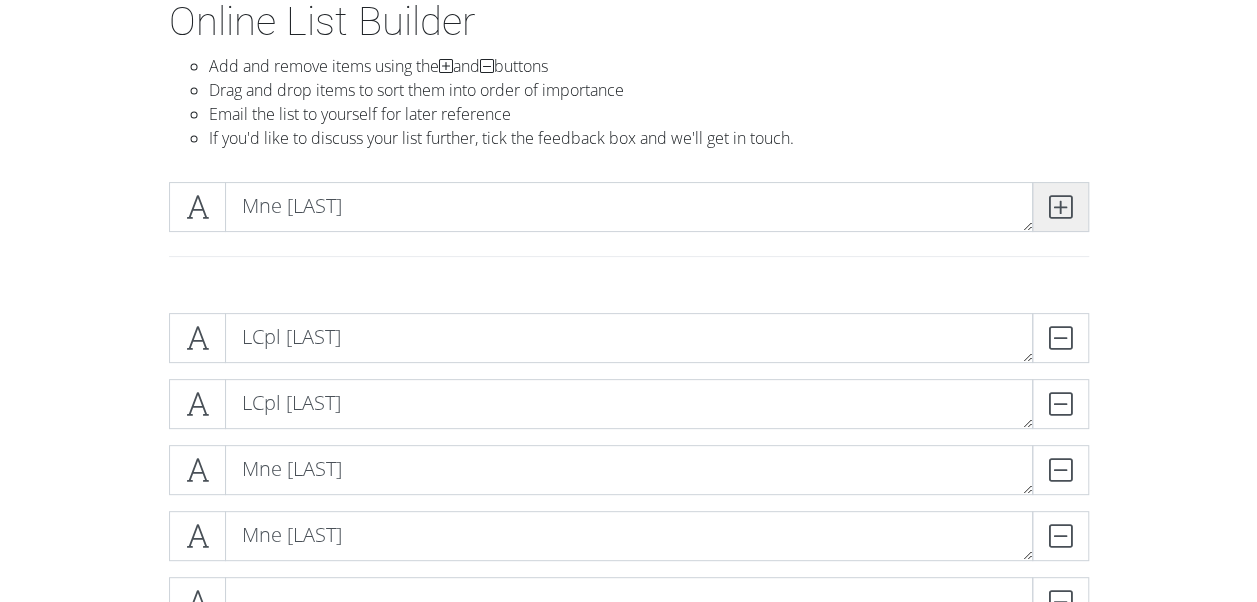 click at bounding box center (1060, 207) 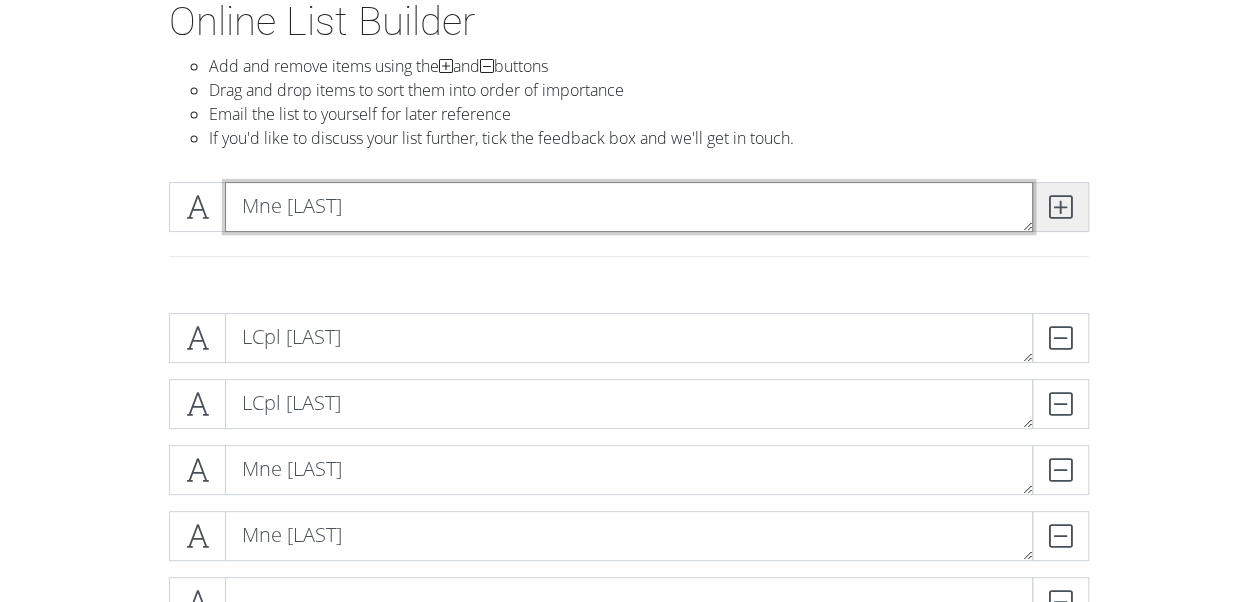 type on "Mne [LAST]" 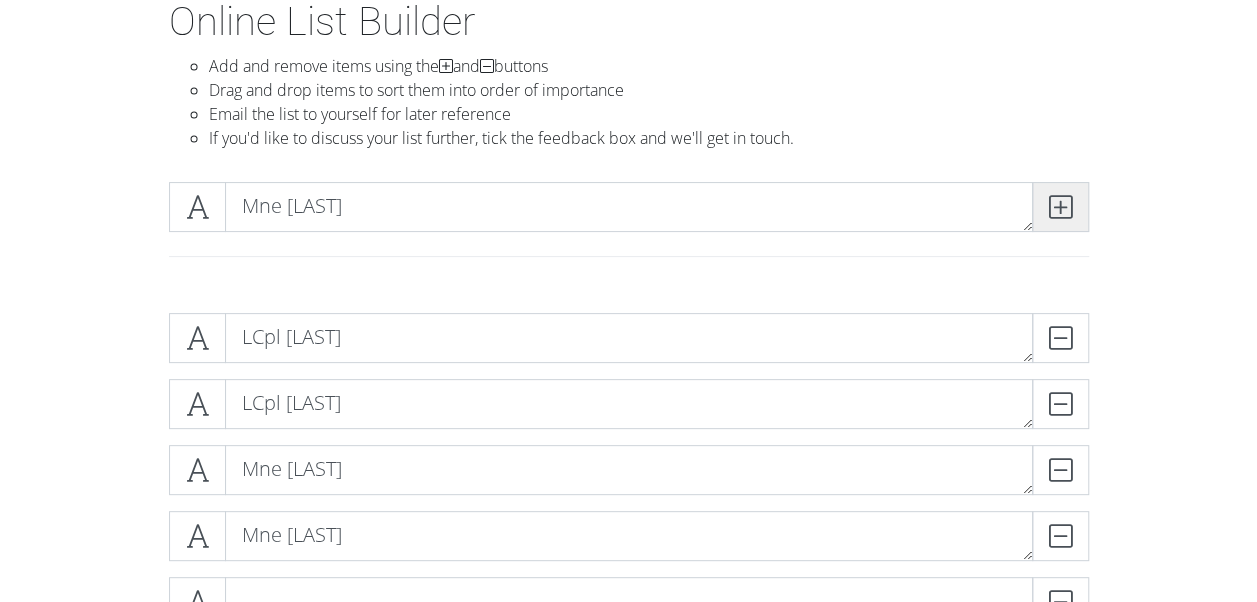 click at bounding box center (1060, 207) 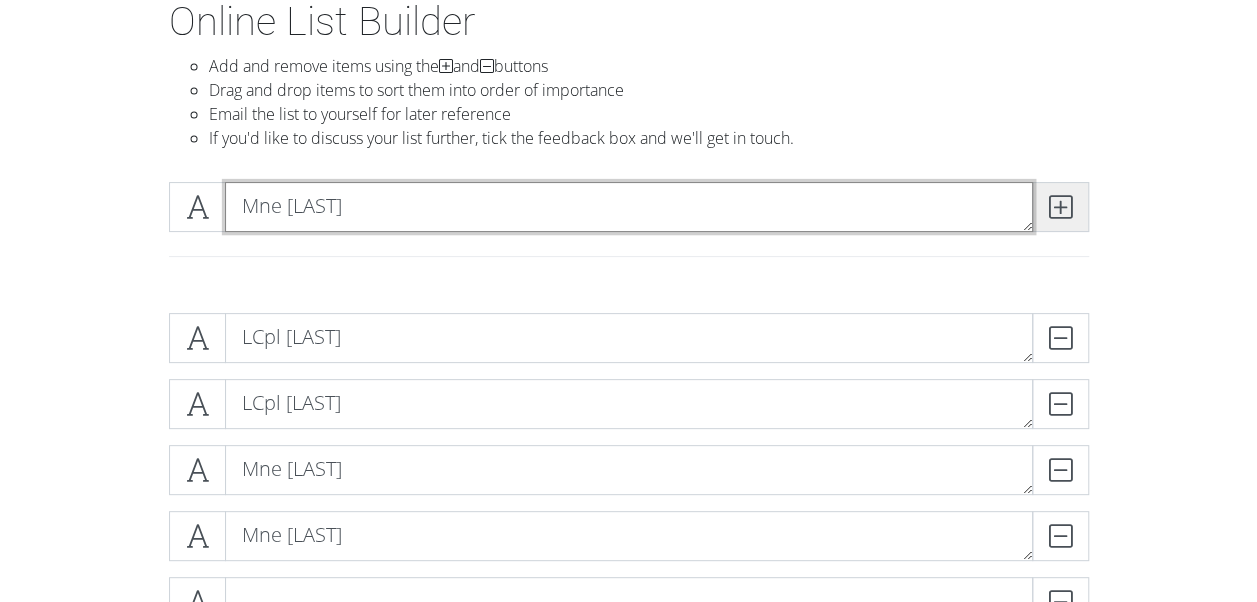 type on "Mne [LAST]" 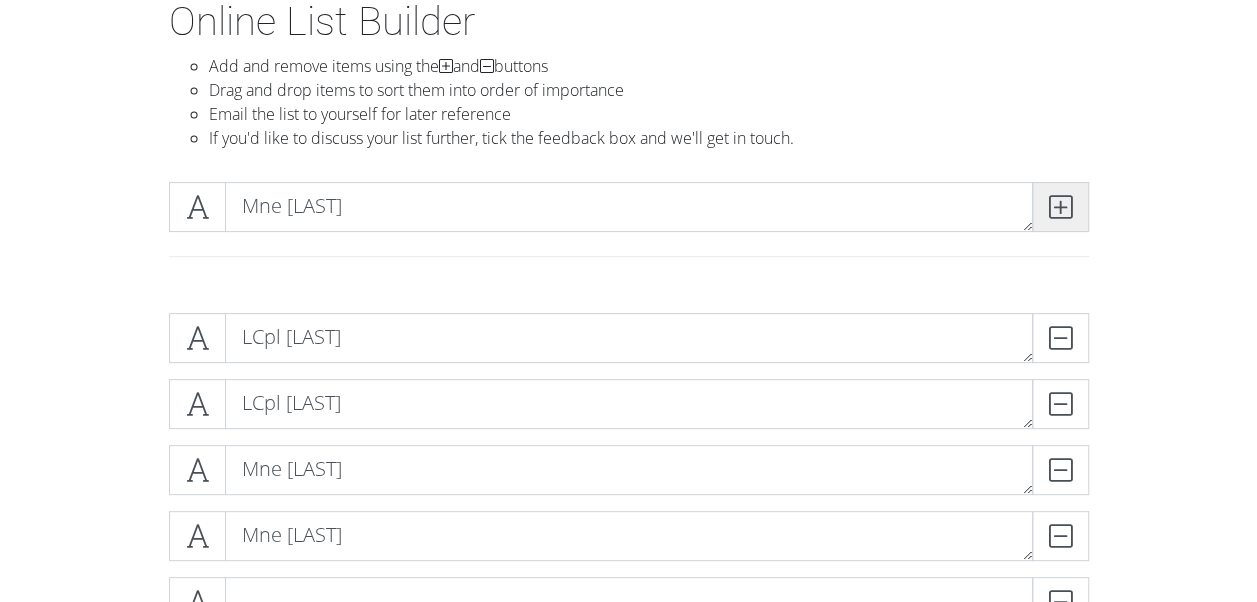 click at bounding box center [1060, 207] 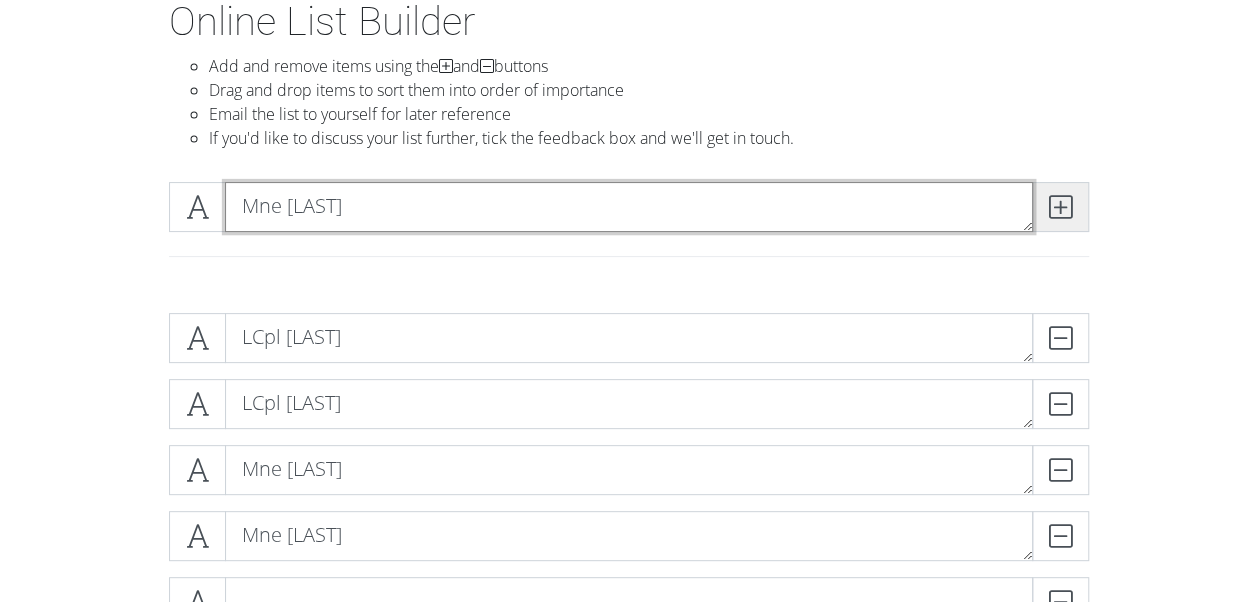 type on "Mne [LAST]" 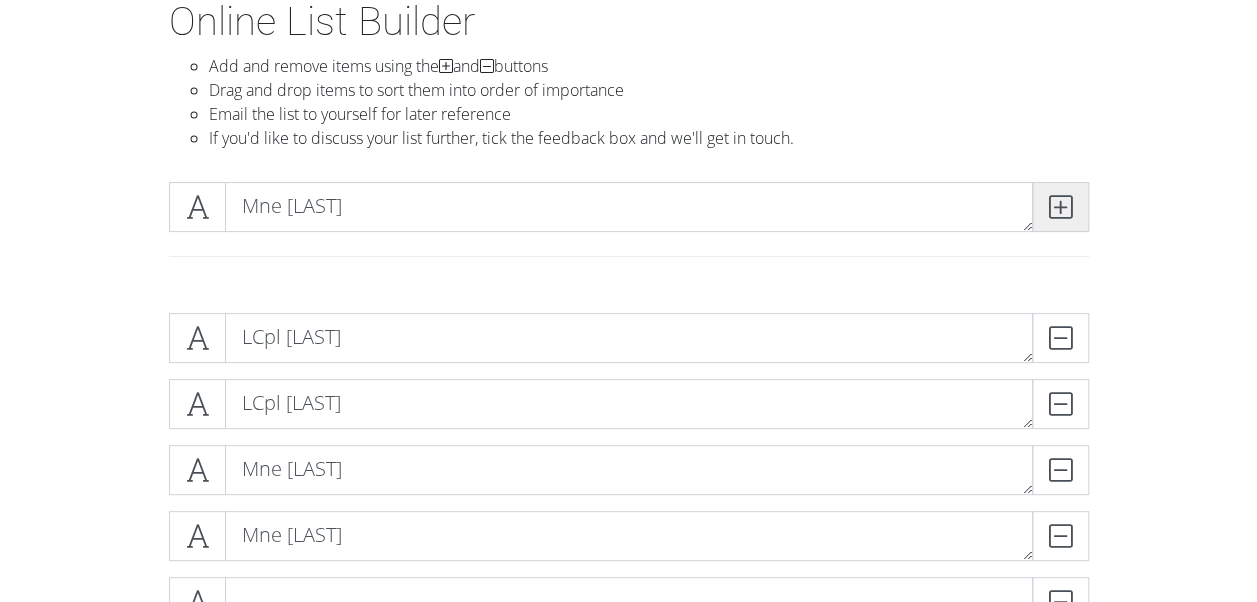 click at bounding box center [1060, 207] 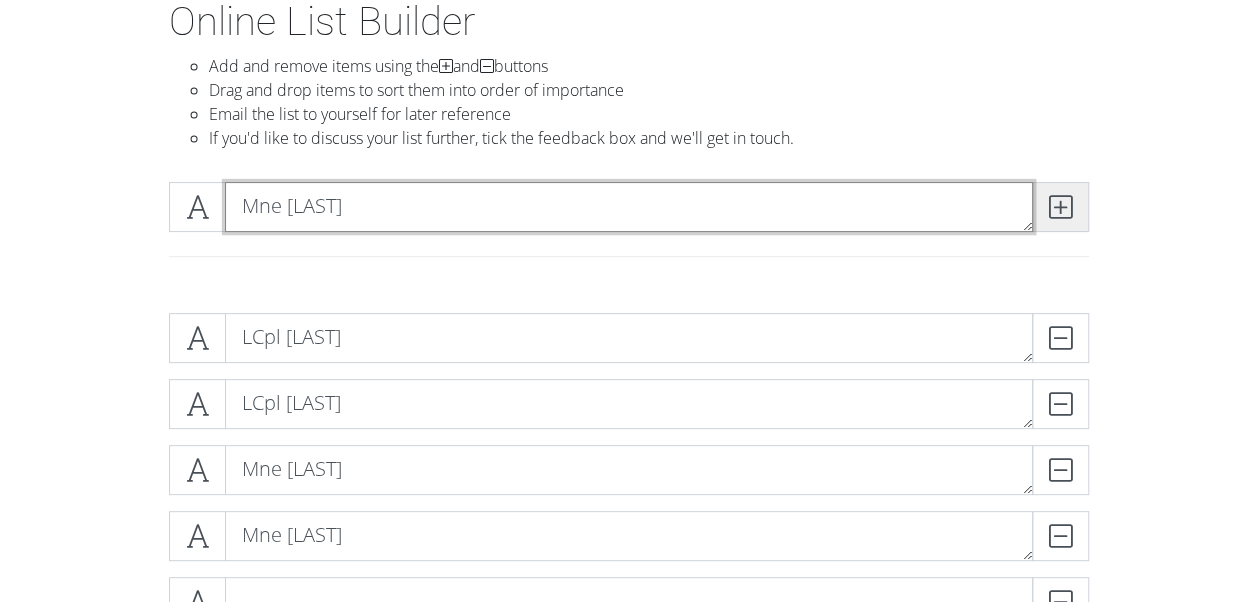 type 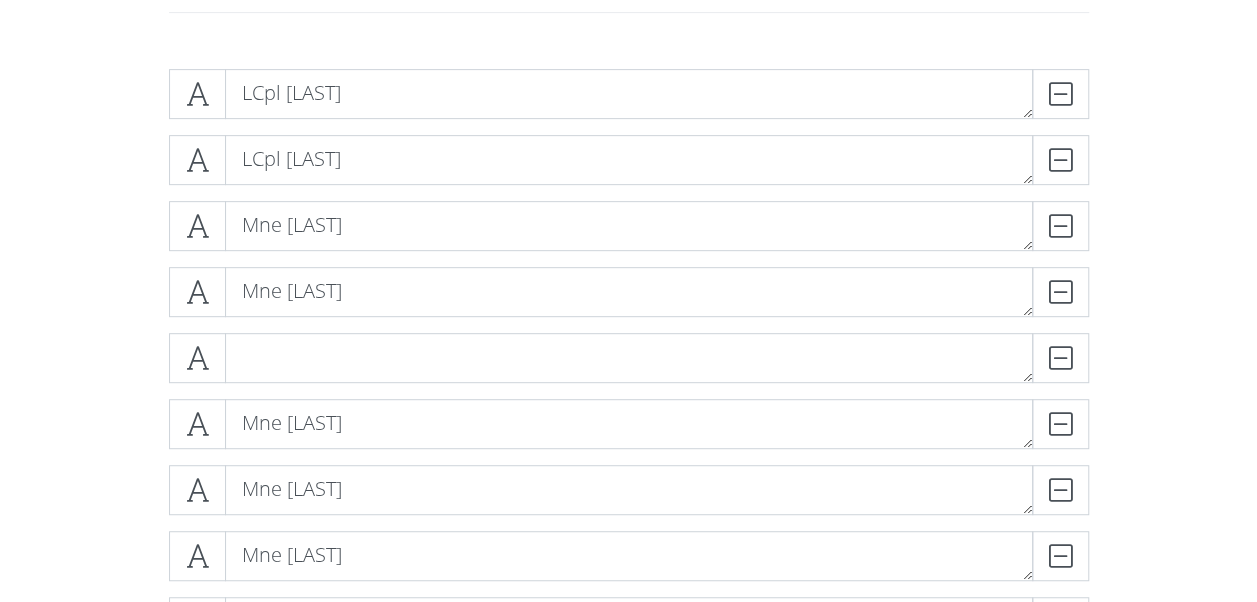 scroll, scrollTop: 342, scrollLeft: 0, axis: vertical 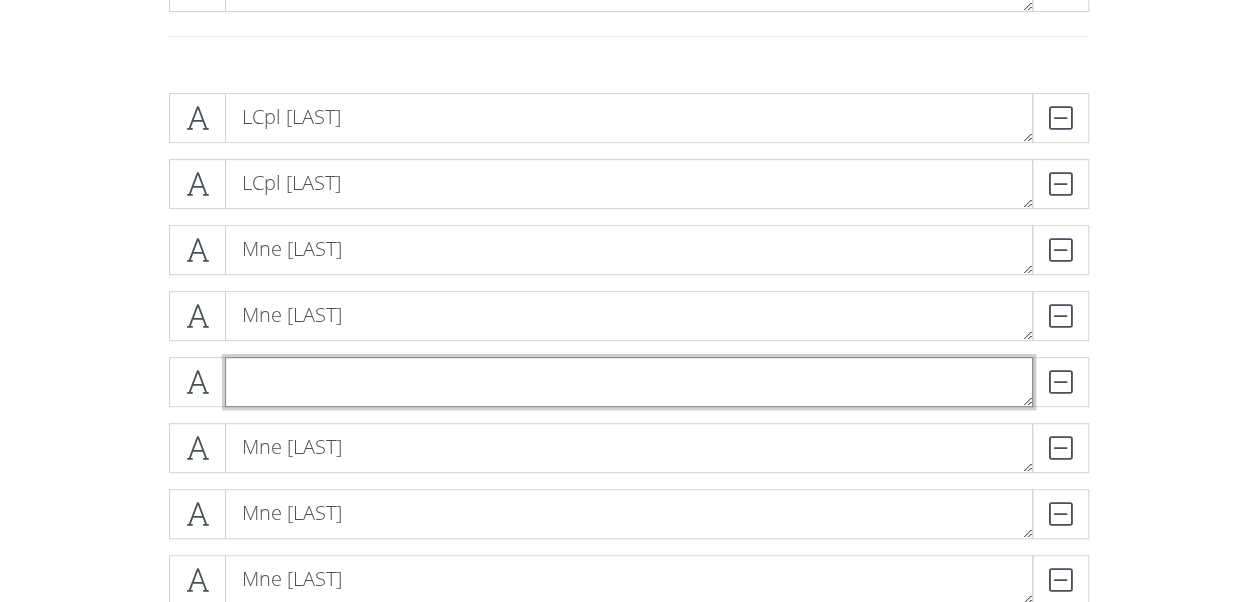 click at bounding box center [629, 382] 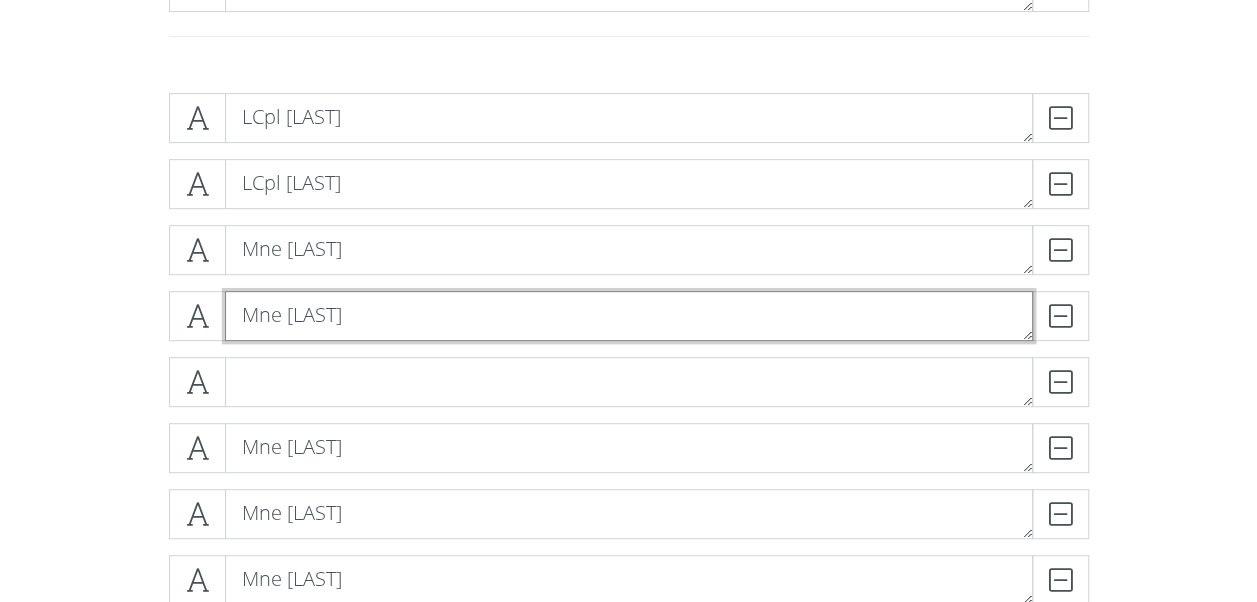 click on "Mne [LAST]" at bounding box center [629, 316] 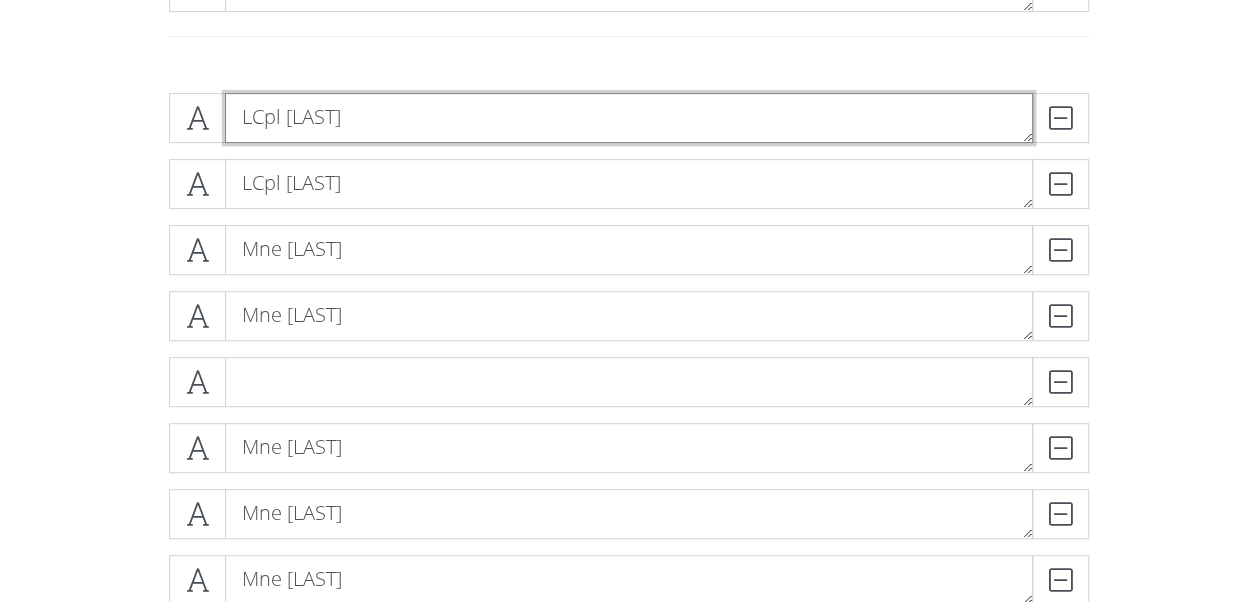 click on "LCpl [LAST]" at bounding box center (629, 118) 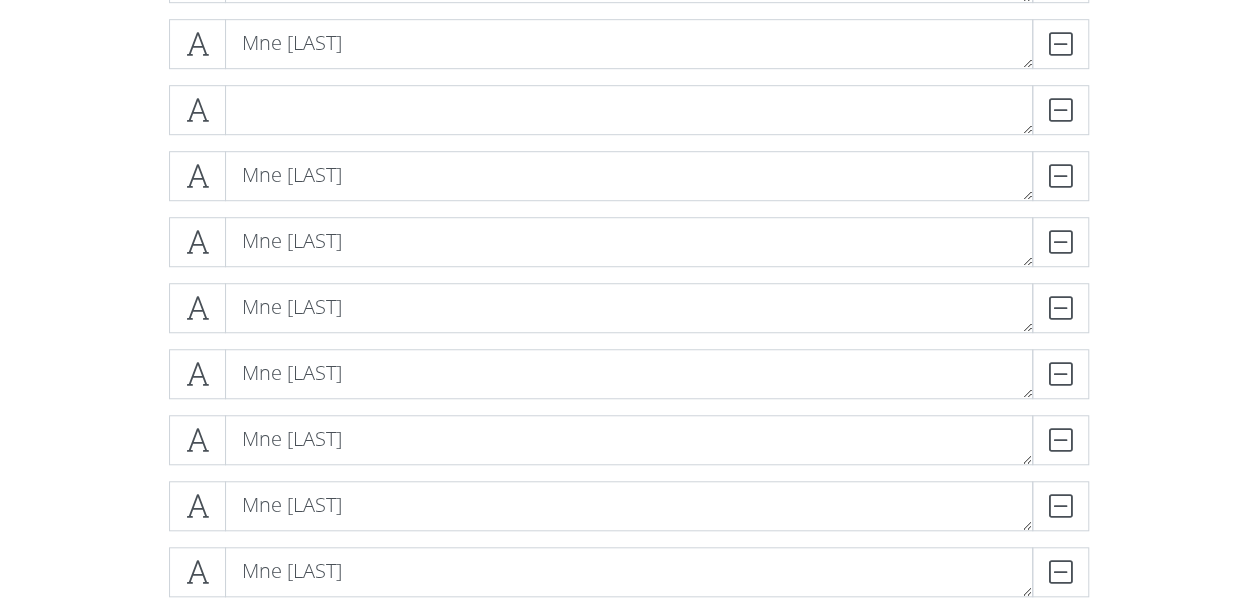 scroll, scrollTop: 525, scrollLeft: 0, axis: vertical 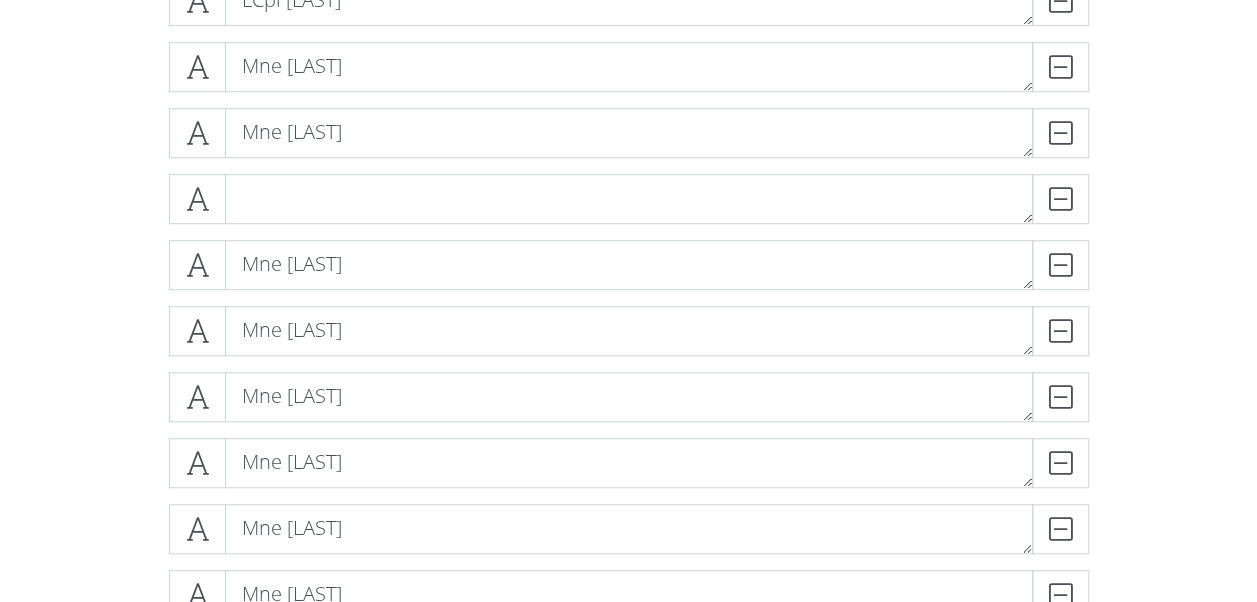 click on "LCpl [LAST]
DELETE
LCpl [LAST]
DELETE
Mne [LAST]
DELETE
Mne [LAST]
DELETE
DELETE
Mne [LAST]
DELETE
Mne [LAST]
DELETE" at bounding box center (629, 867) 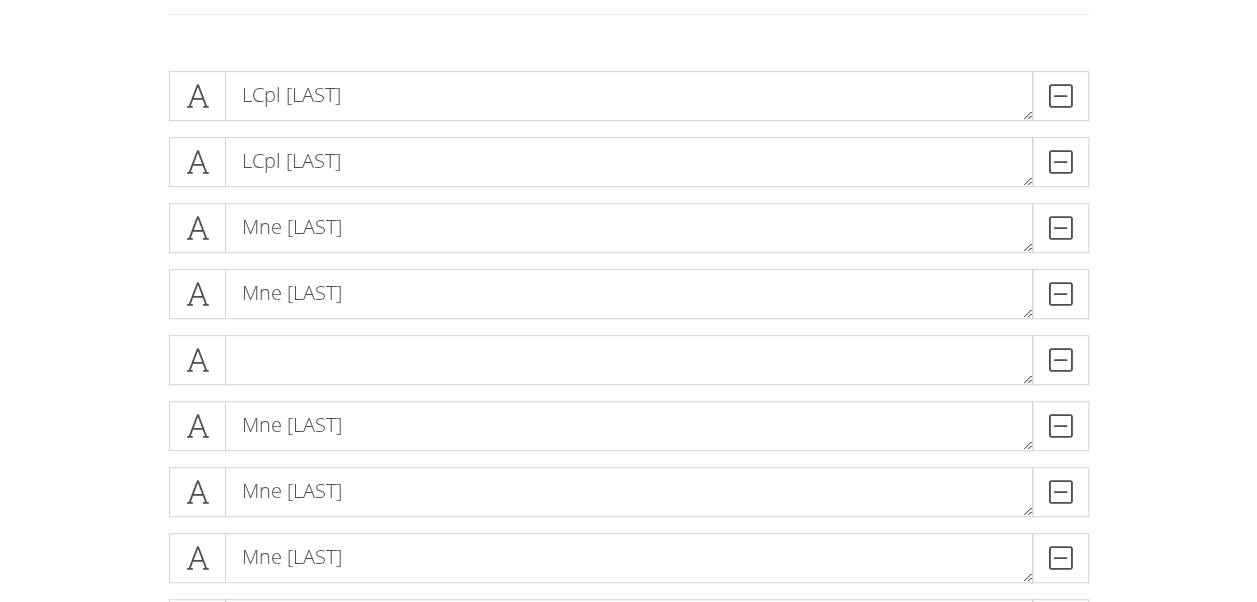 scroll, scrollTop: 226, scrollLeft: 0, axis: vertical 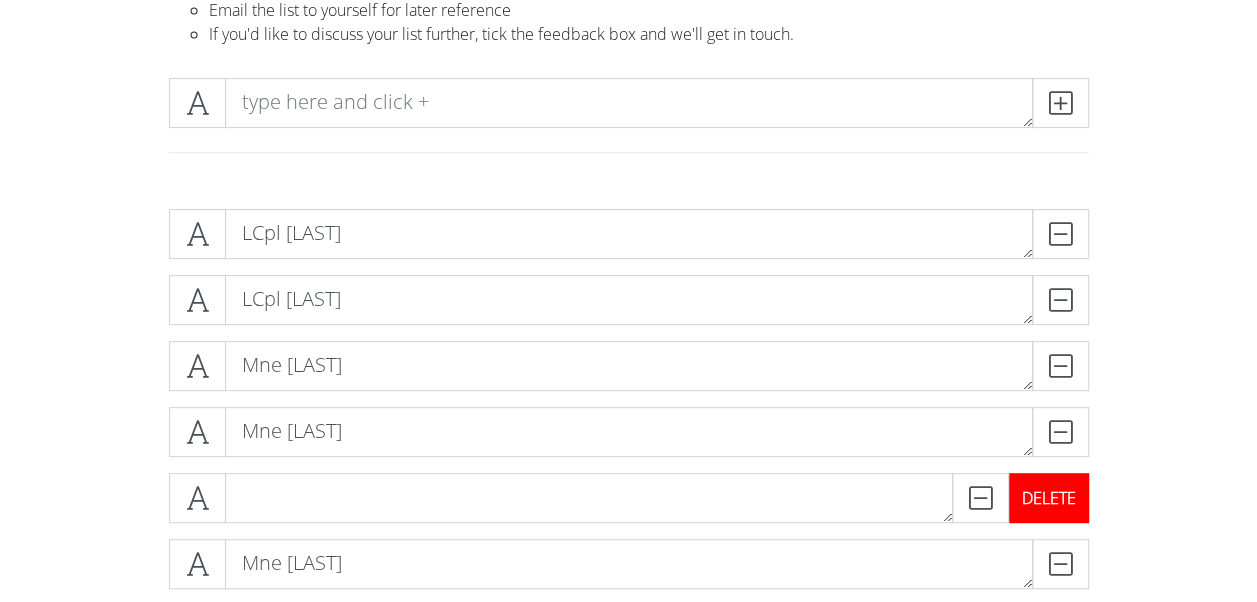 click on "DELETE" at bounding box center [1049, 498] 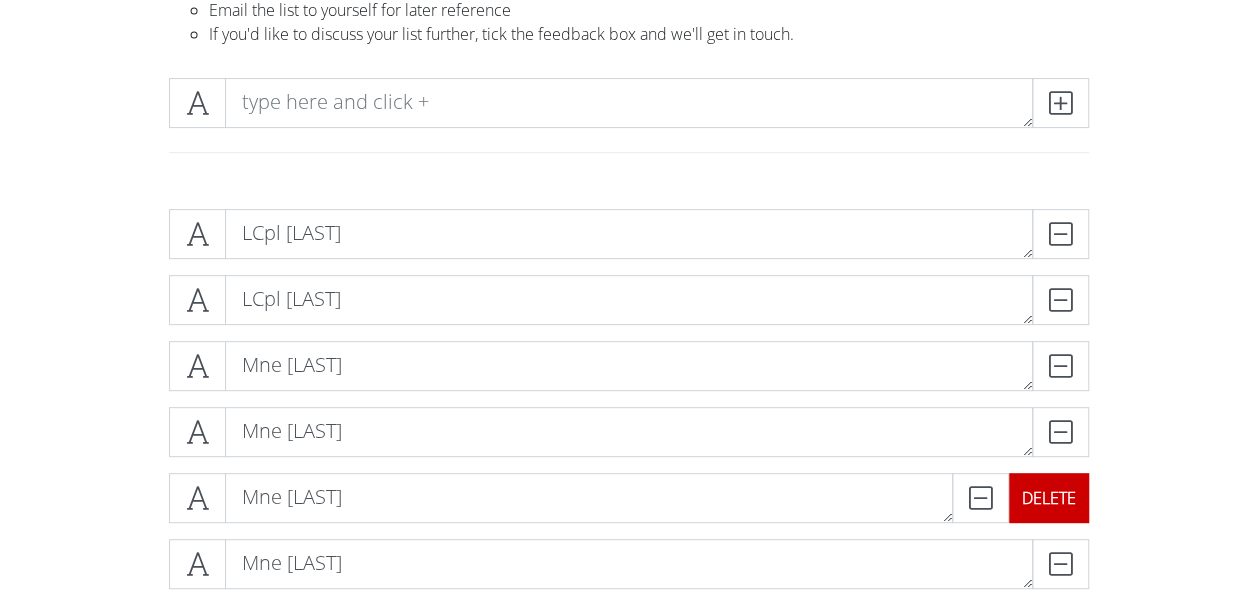 click on "DELETE" at bounding box center [1049, 498] 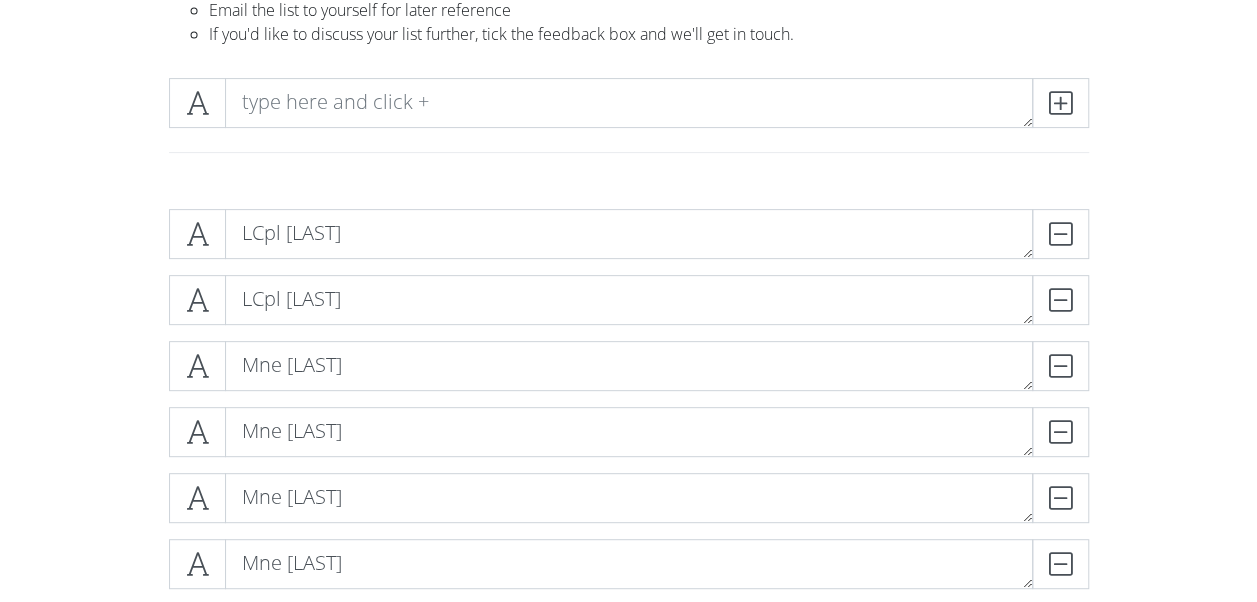 click on "DELETE" at bounding box center [1089, 234] 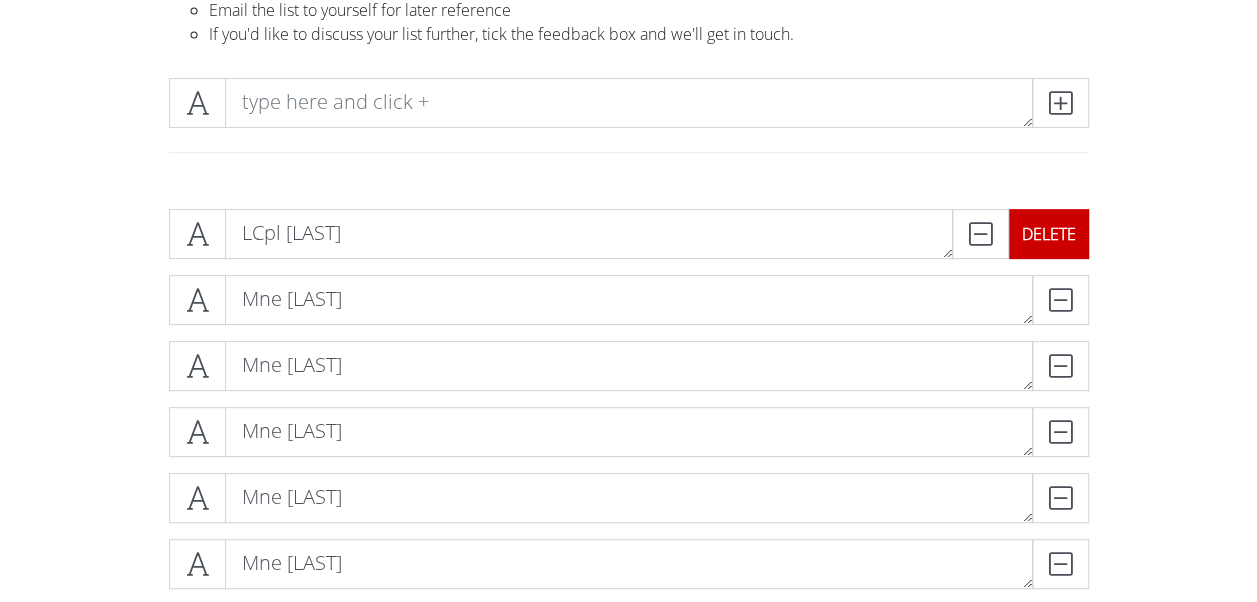 click on "DELETE" at bounding box center (1020, 234) 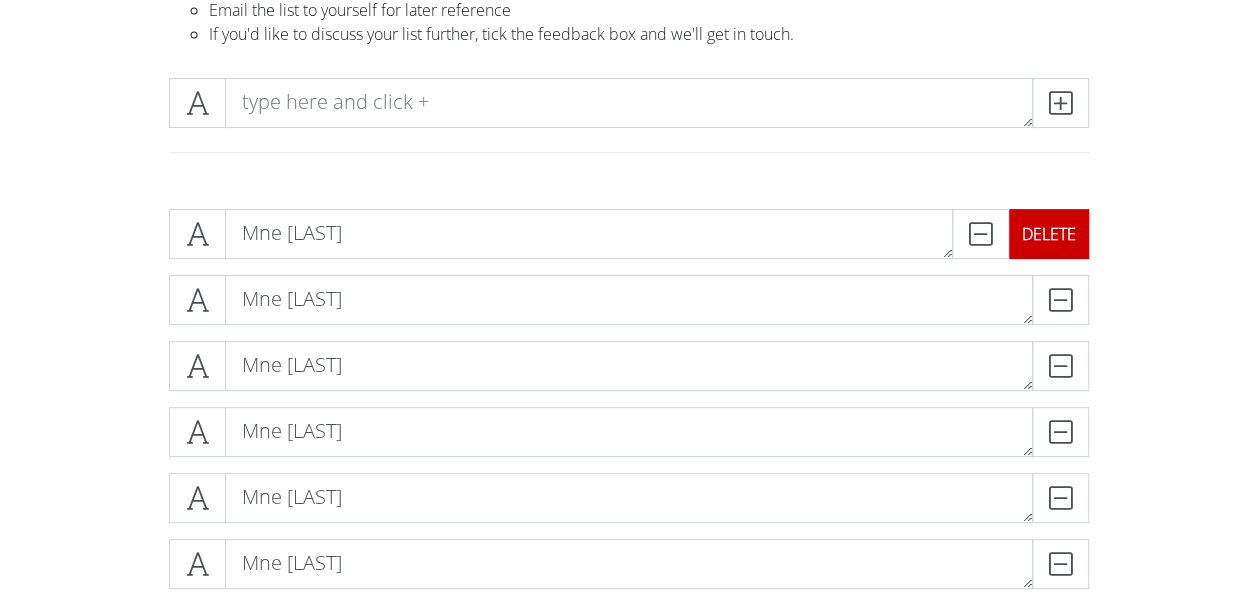 click on "DELETE" at bounding box center (1049, 234) 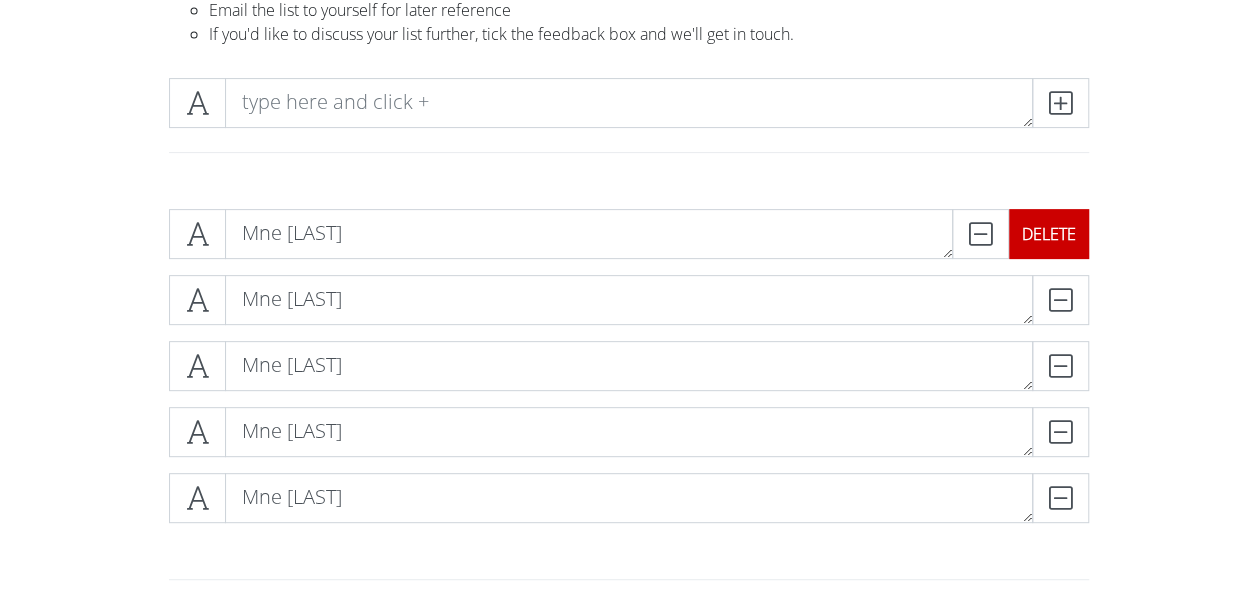 click on "DELETE" at bounding box center [1020, 234] 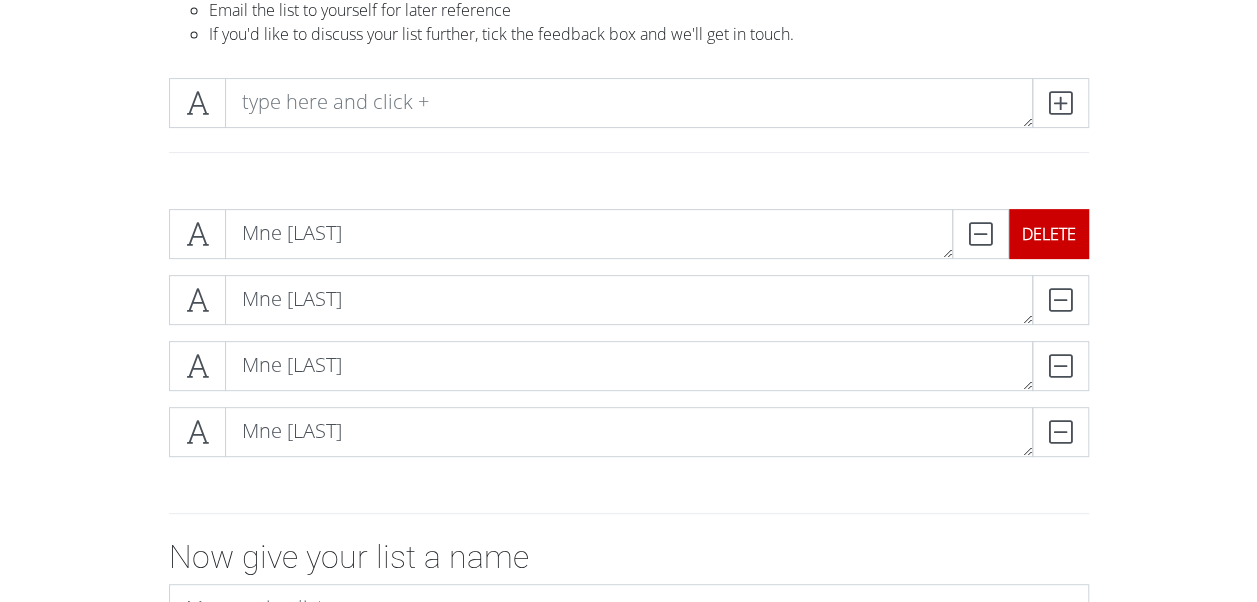 click on "DELETE" at bounding box center [1020, 234] 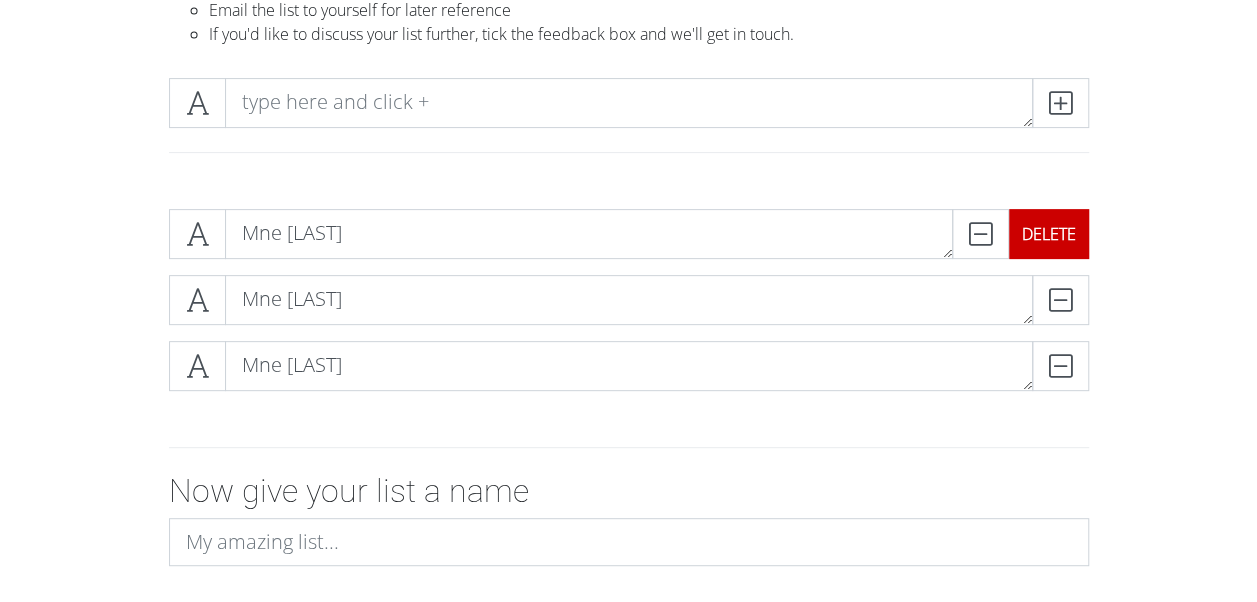 click on "DELETE" at bounding box center [1049, 234] 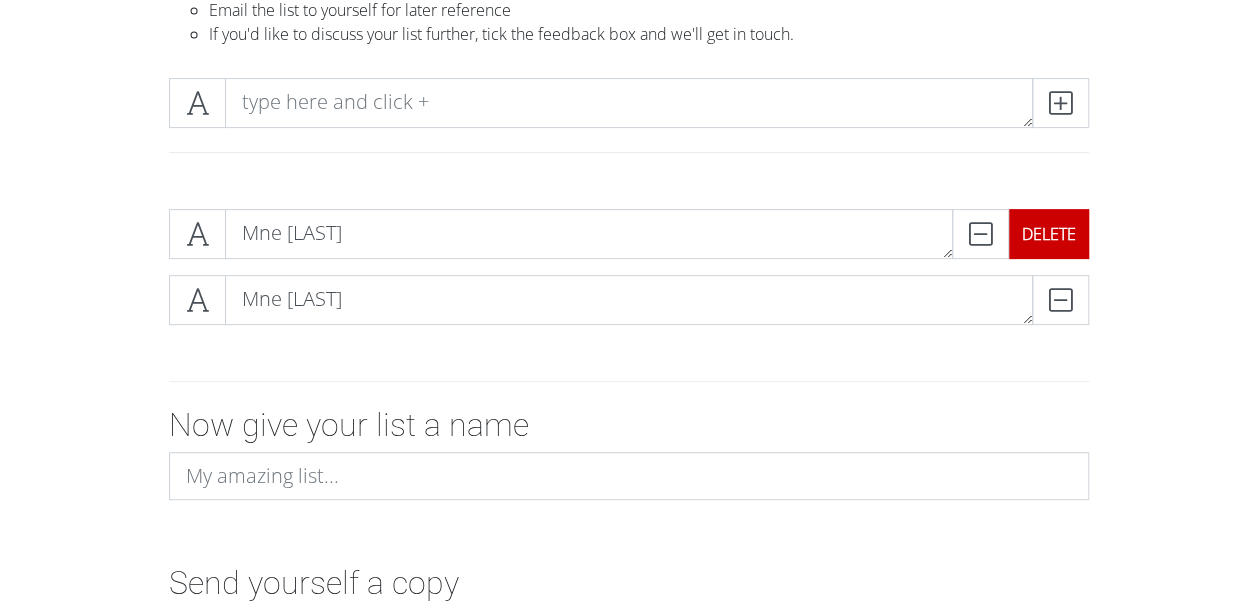 click on "DELETE" at bounding box center [1049, 234] 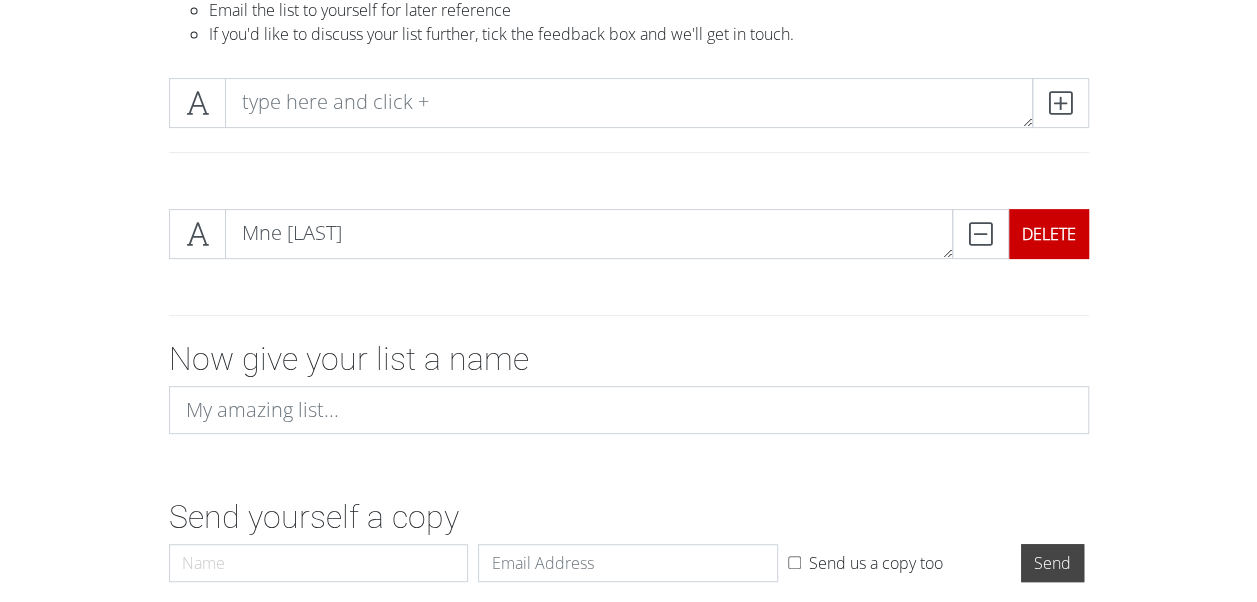 click on "DELETE" at bounding box center [1049, 234] 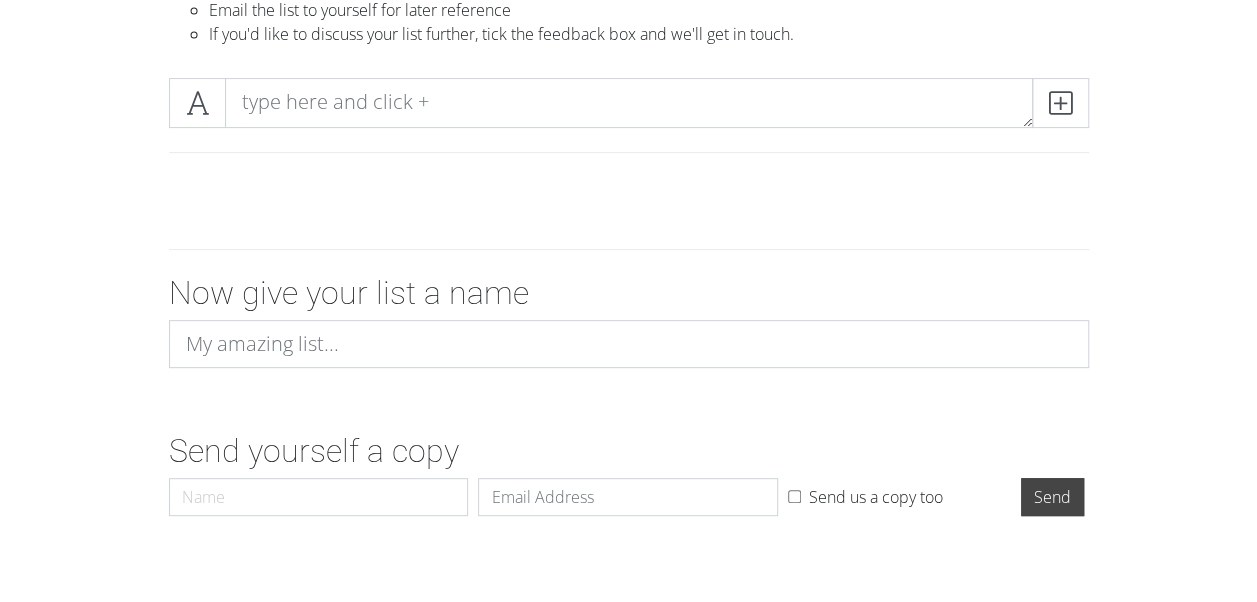 click on "Now give your list a name
Send yourself a copy
Name
Email
Send us a copy too
Send" at bounding box center (628, 359) 